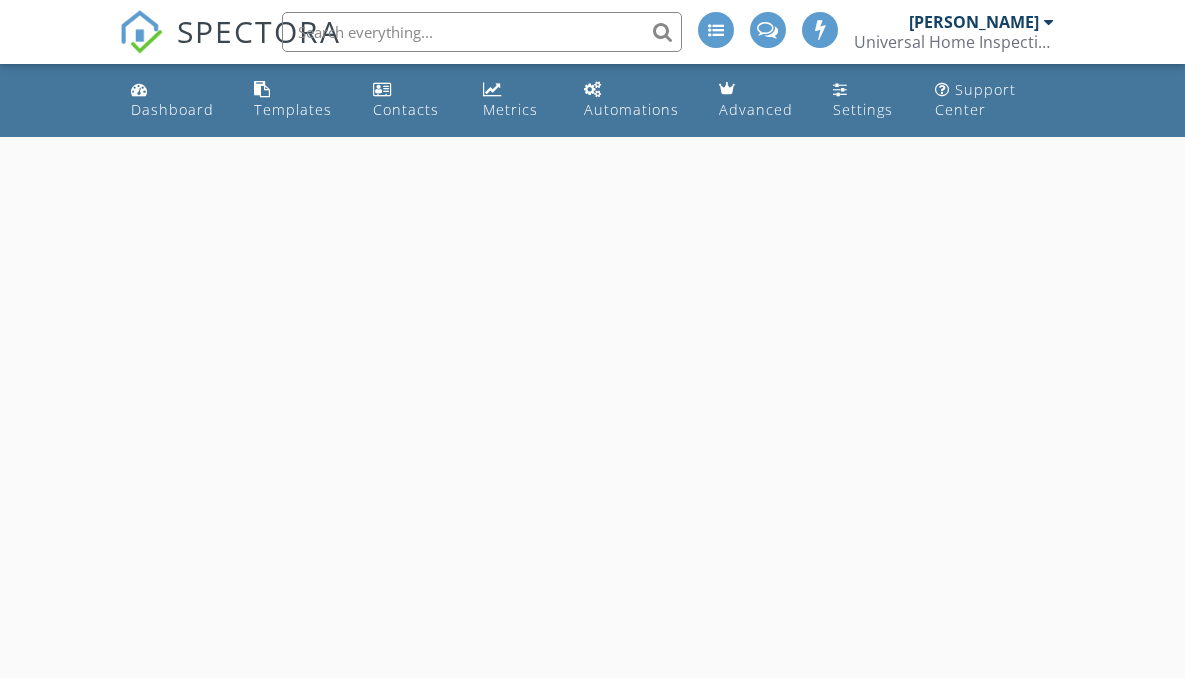 scroll, scrollTop: 0, scrollLeft: 0, axis: both 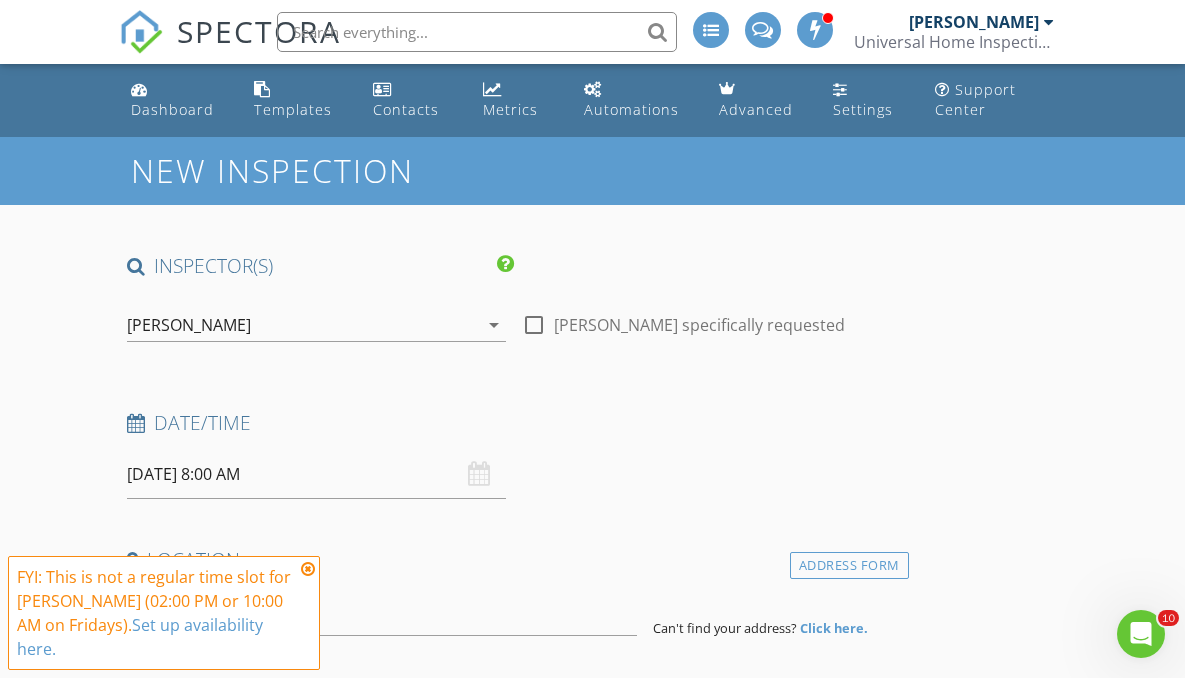 click at bounding box center (308, 569) 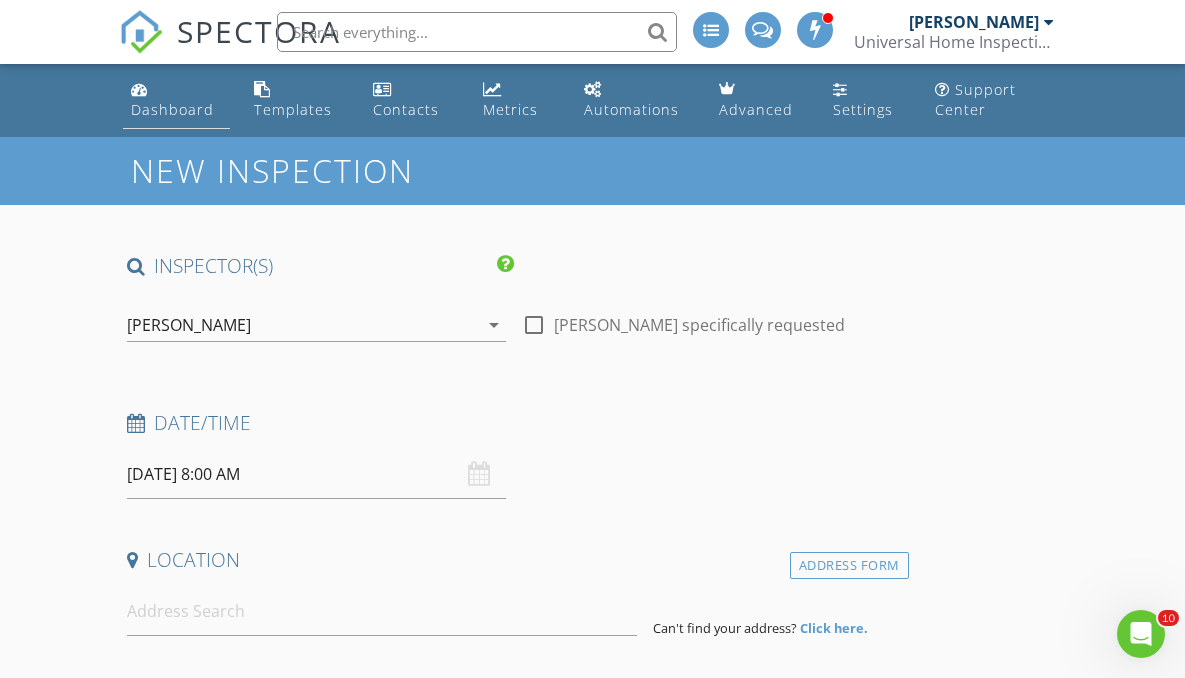 click on "Dashboard" at bounding box center [172, 109] 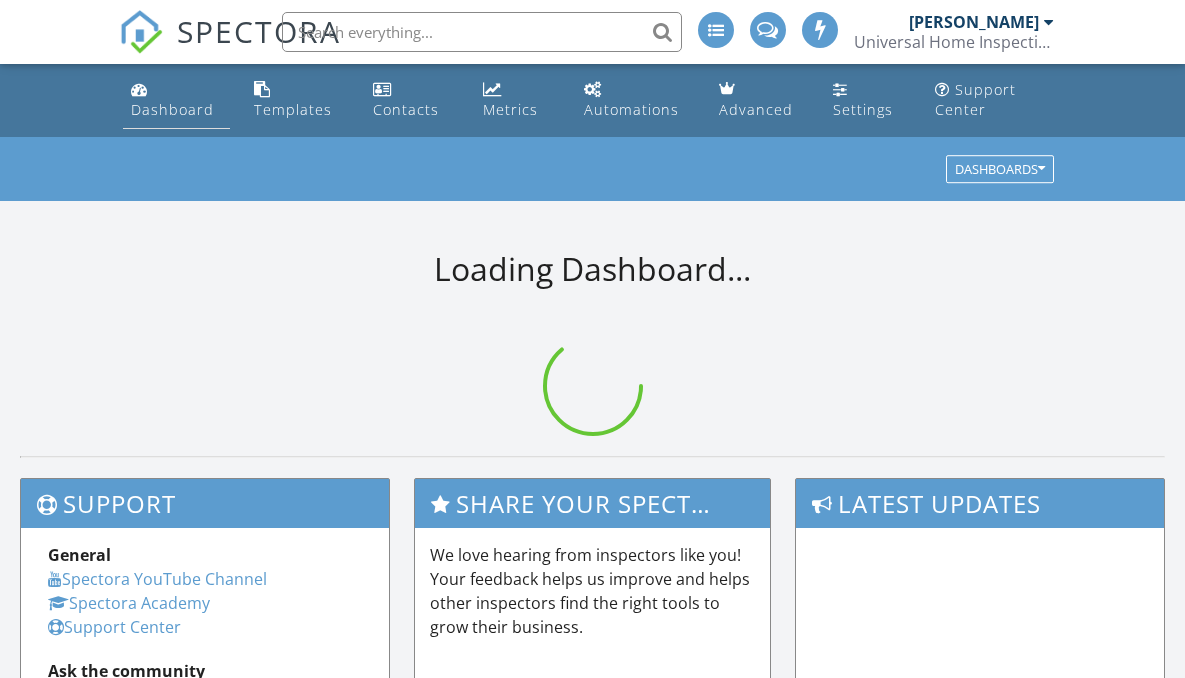 scroll, scrollTop: 0, scrollLeft: 0, axis: both 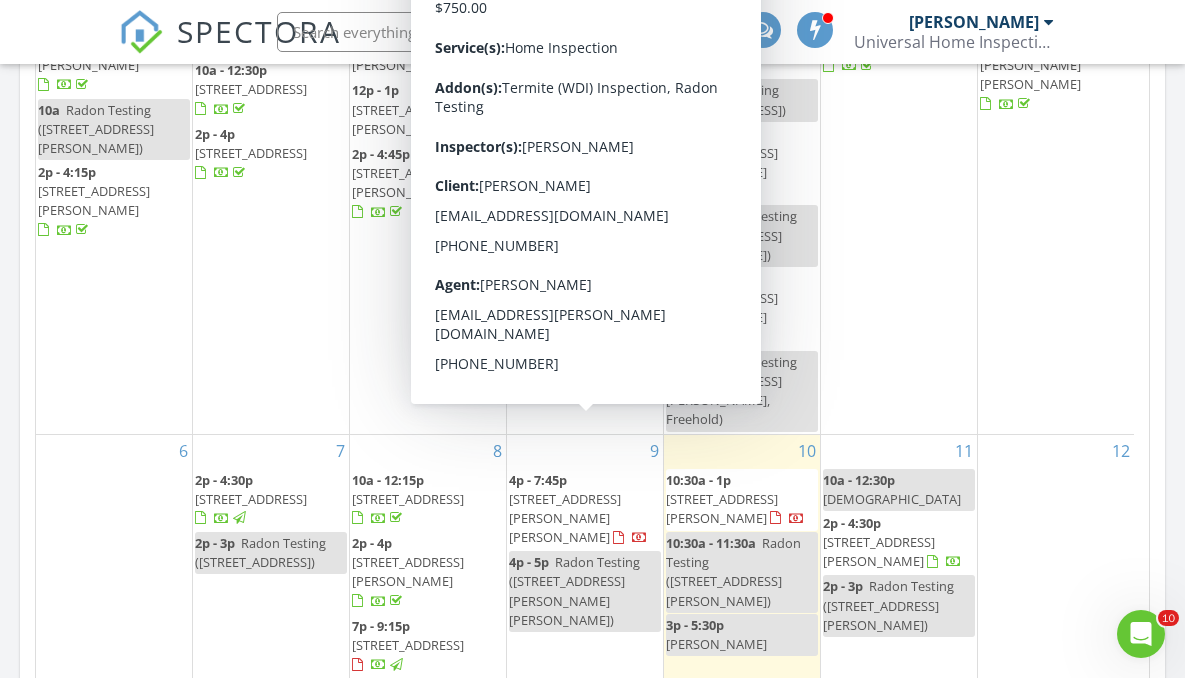 click on "[STREET_ADDRESS][PERSON_NAME][PERSON_NAME]" at bounding box center [565, 518] 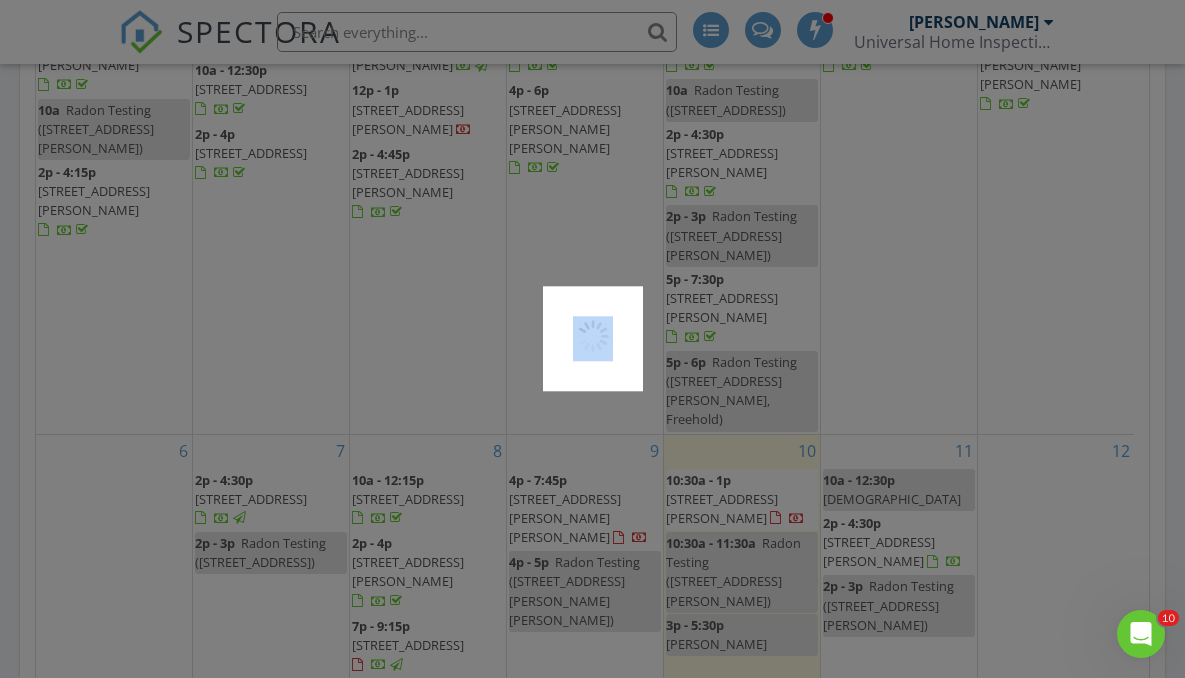 click at bounding box center (592, 339) 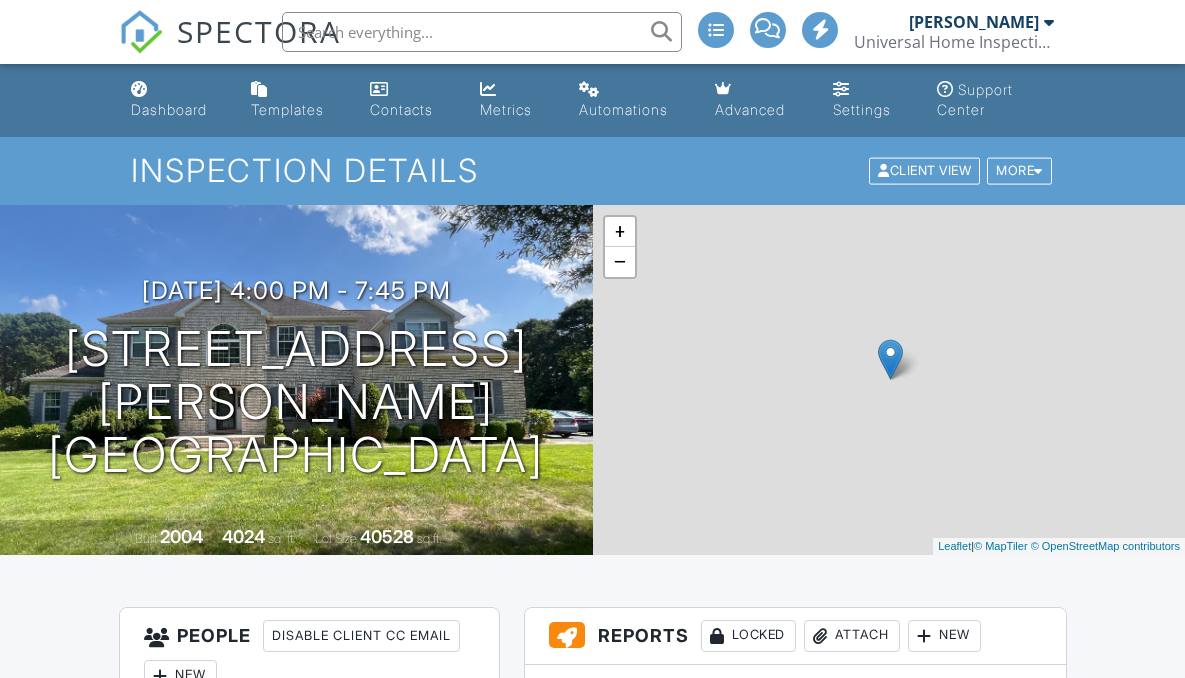scroll, scrollTop: 0, scrollLeft: 0, axis: both 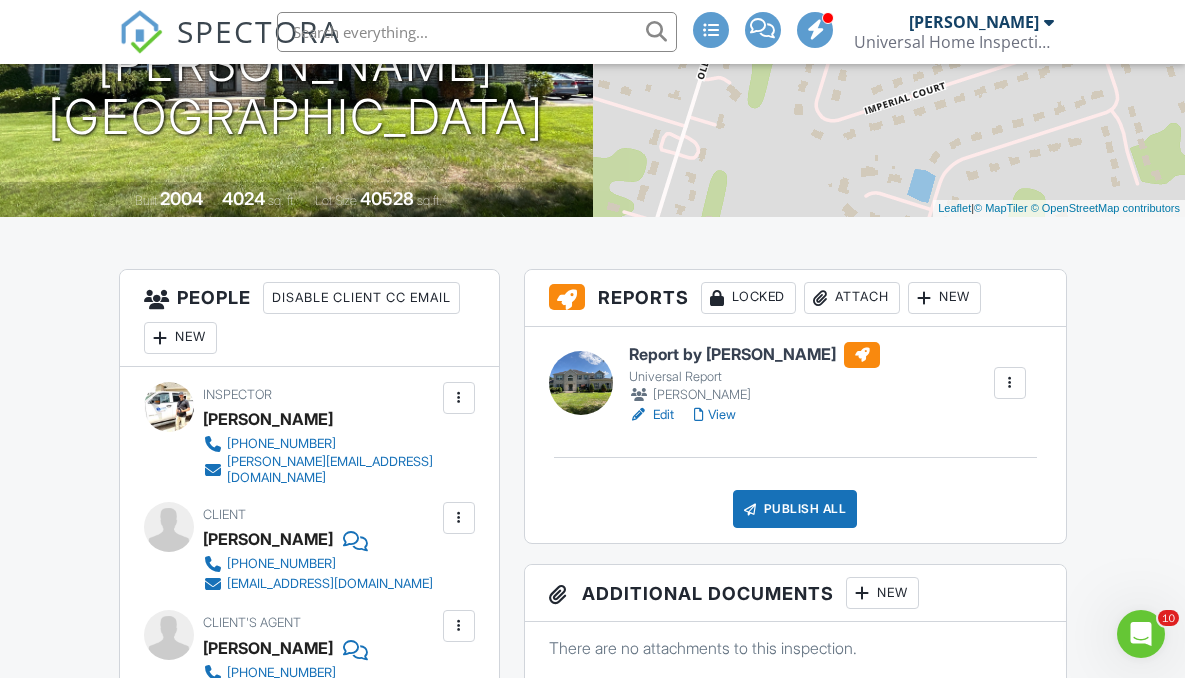 click on "Report by Mike Makely" at bounding box center (754, 355) 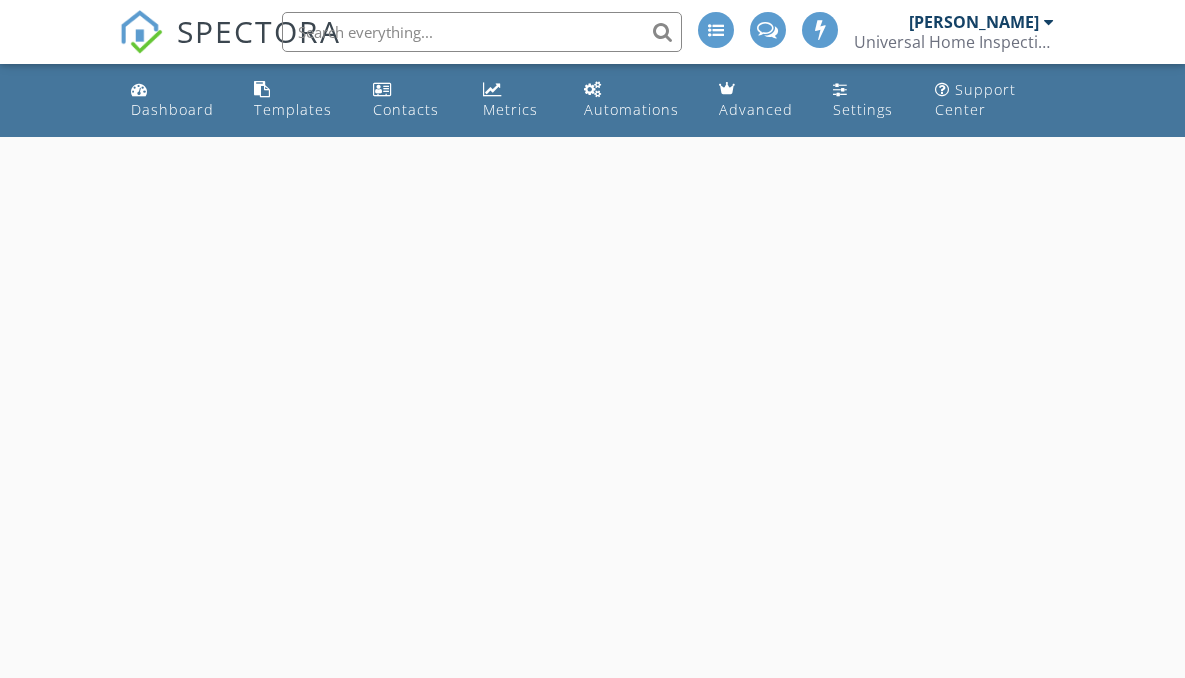 scroll, scrollTop: 0, scrollLeft: 0, axis: both 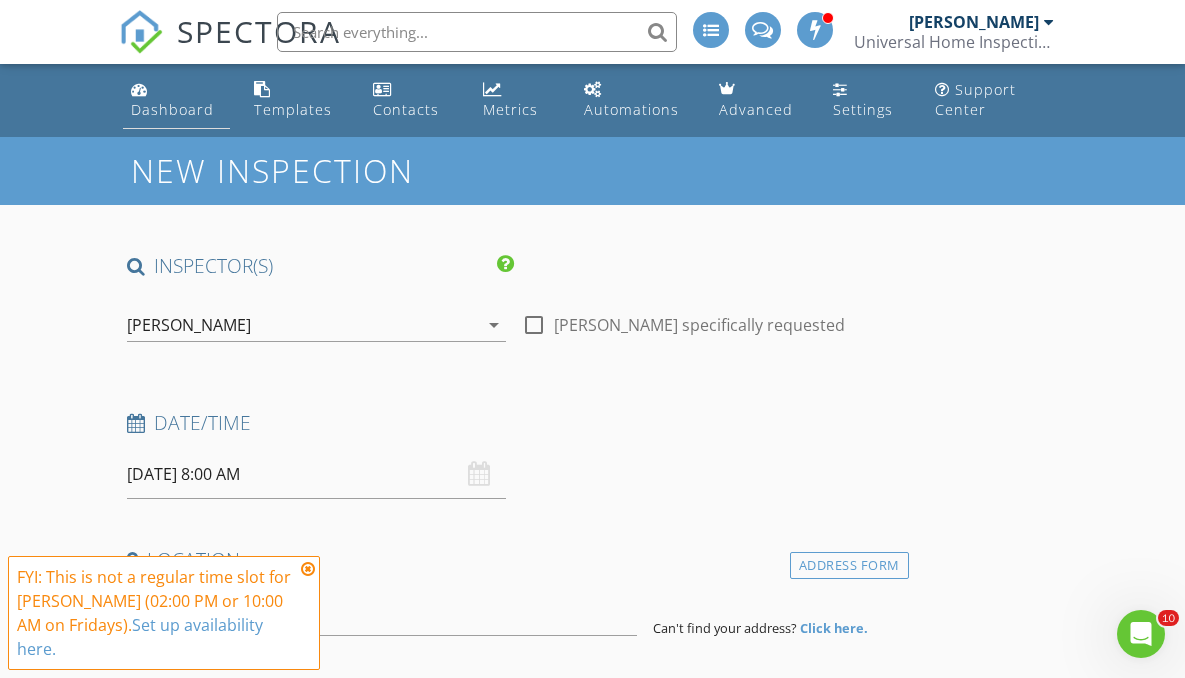 click on "Dashboard" at bounding box center (172, 109) 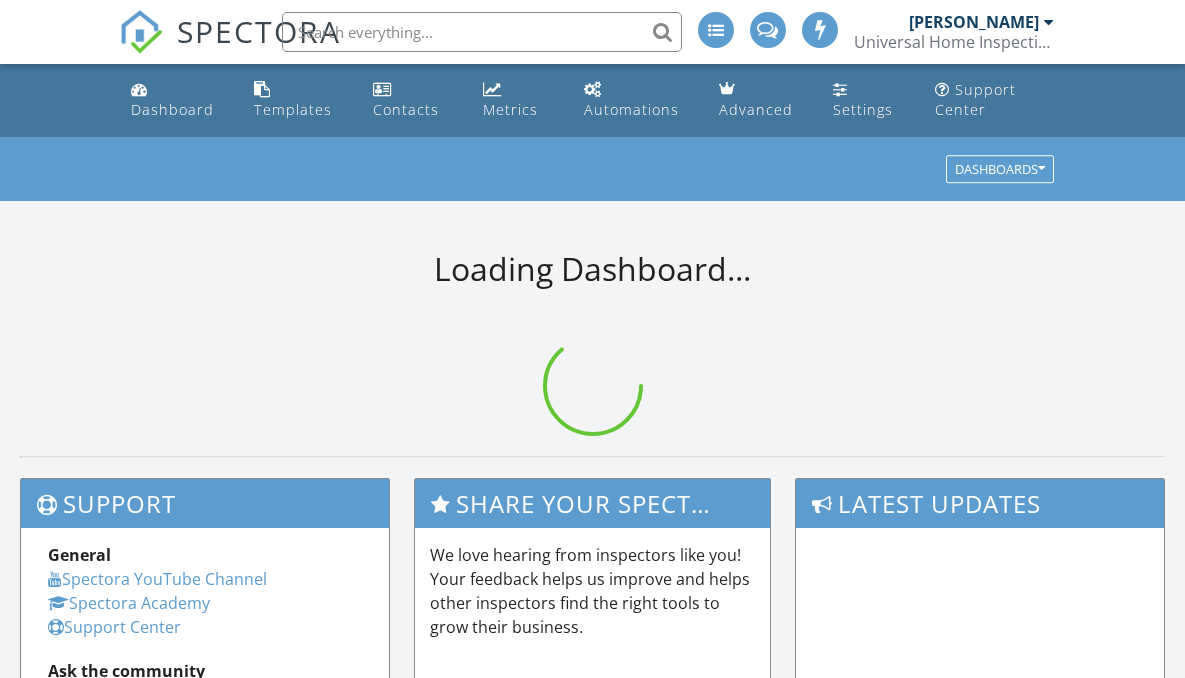scroll, scrollTop: 0, scrollLeft: 0, axis: both 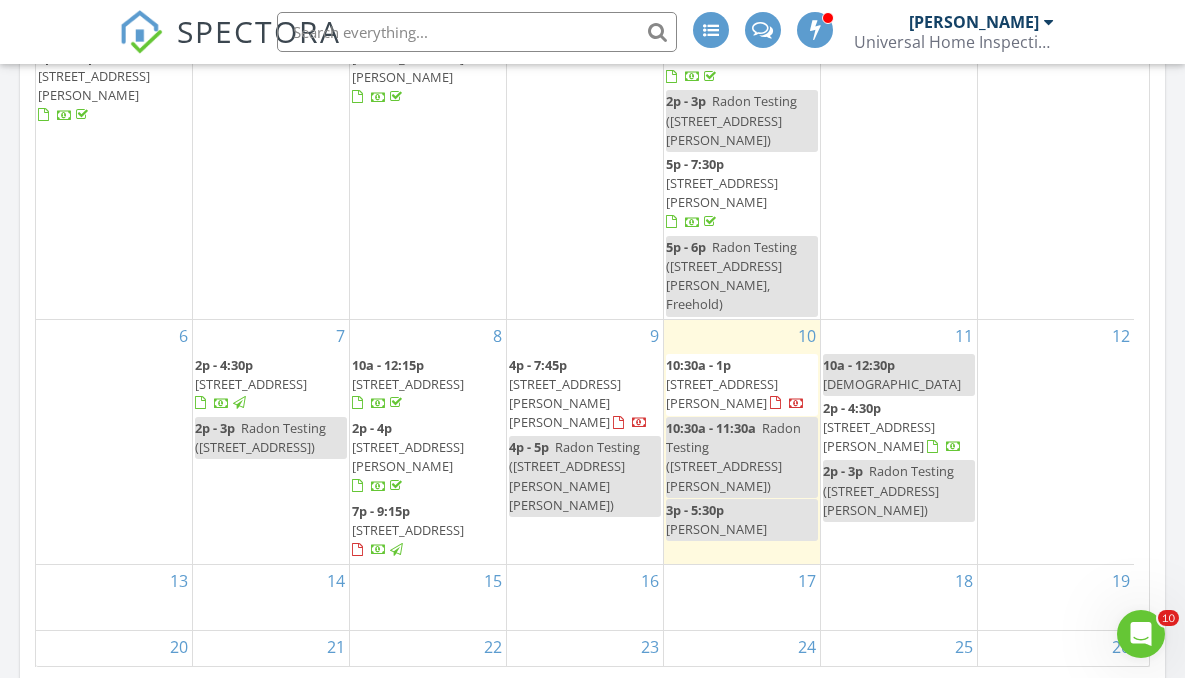 click on "1004 Antoinette Dr., Monroe 08831" at bounding box center [565, 403] 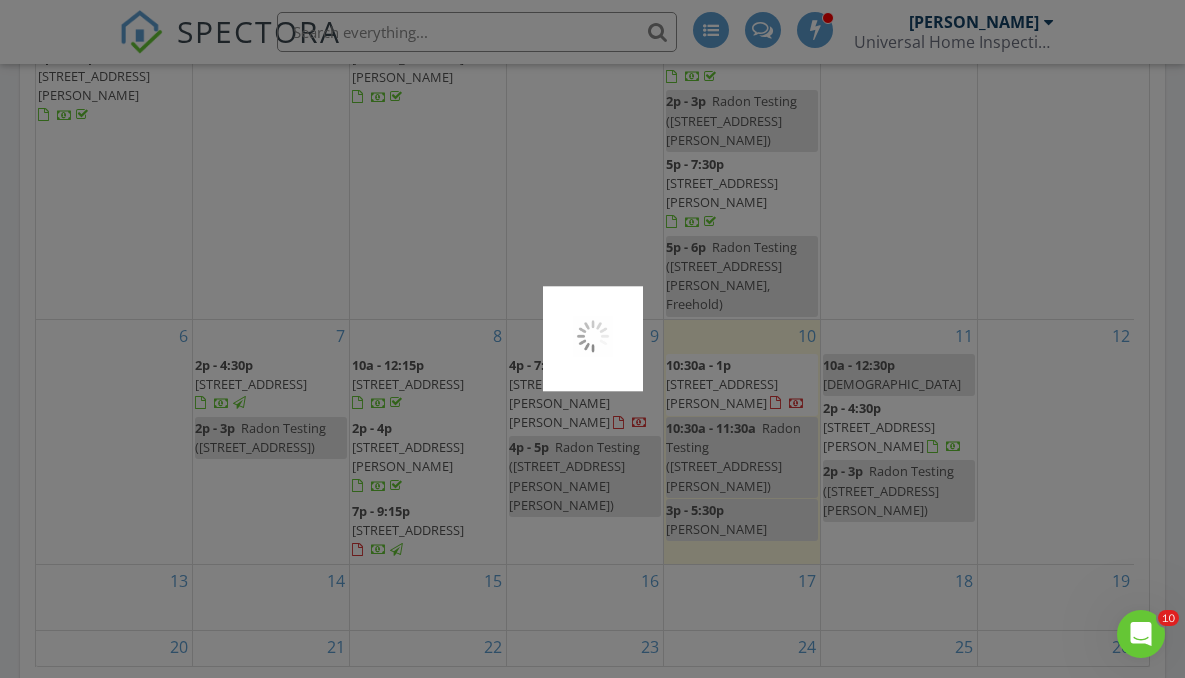 click at bounding box center (593, 338) 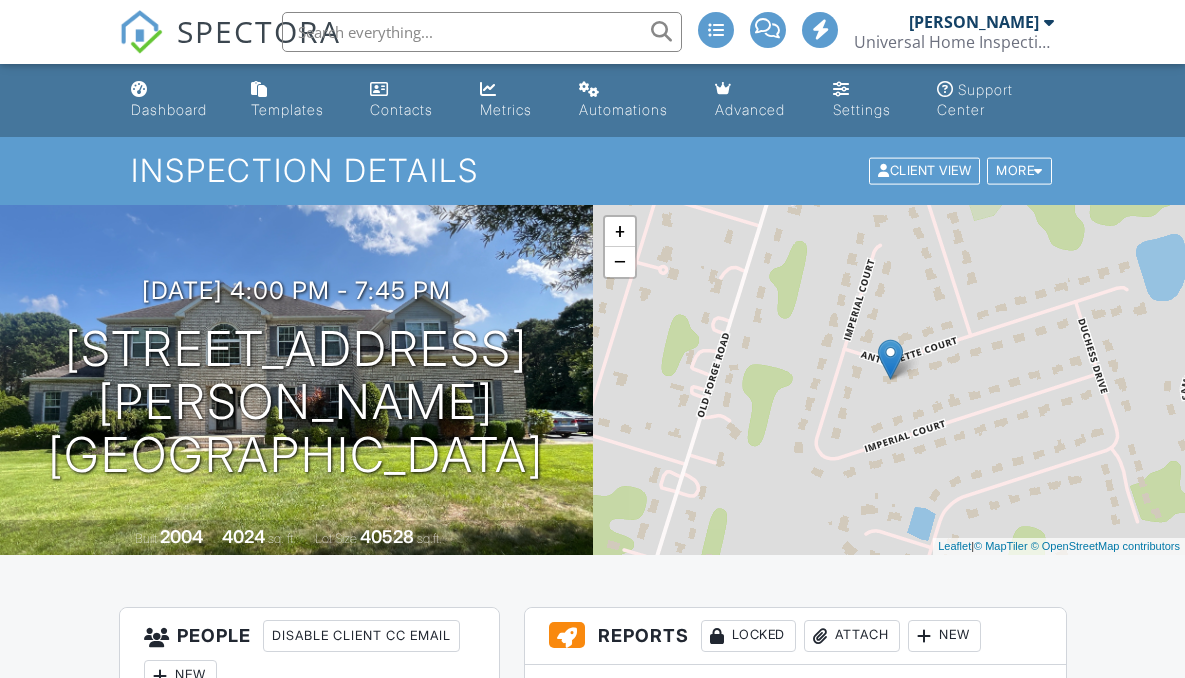 scroll, scrollTop: 0, scrollLeft: 0, axis: both 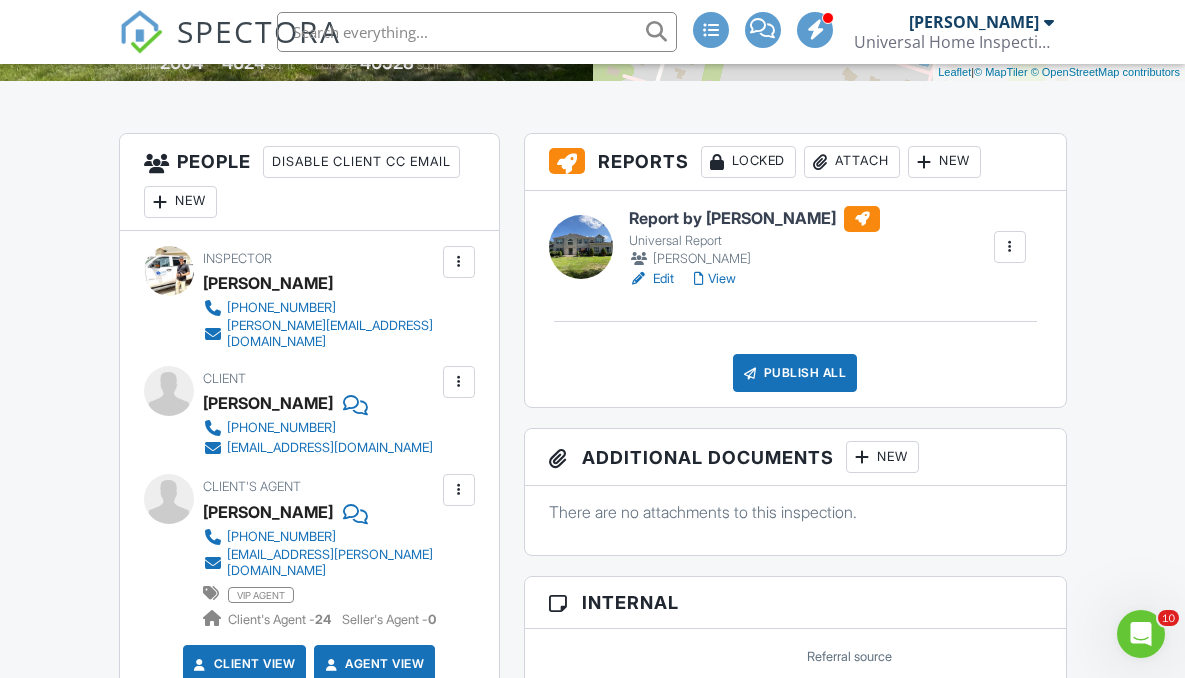 click on "Attach" at bounding box center (852, 162) 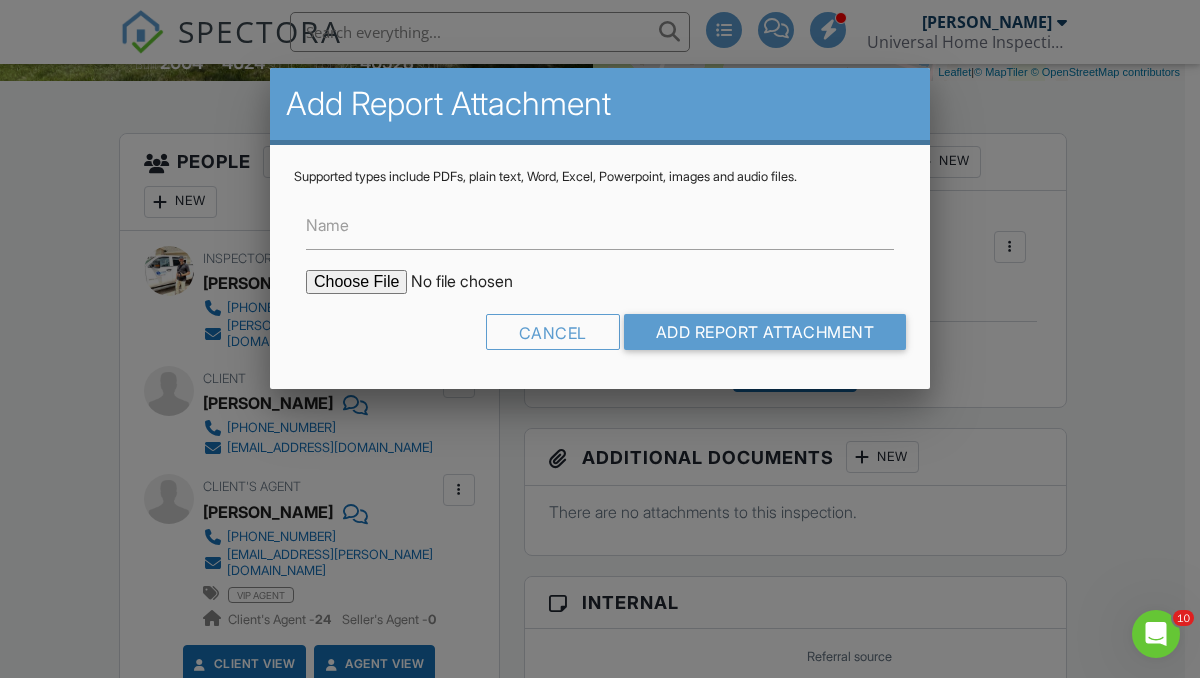 click at bounding box center (476, 282) 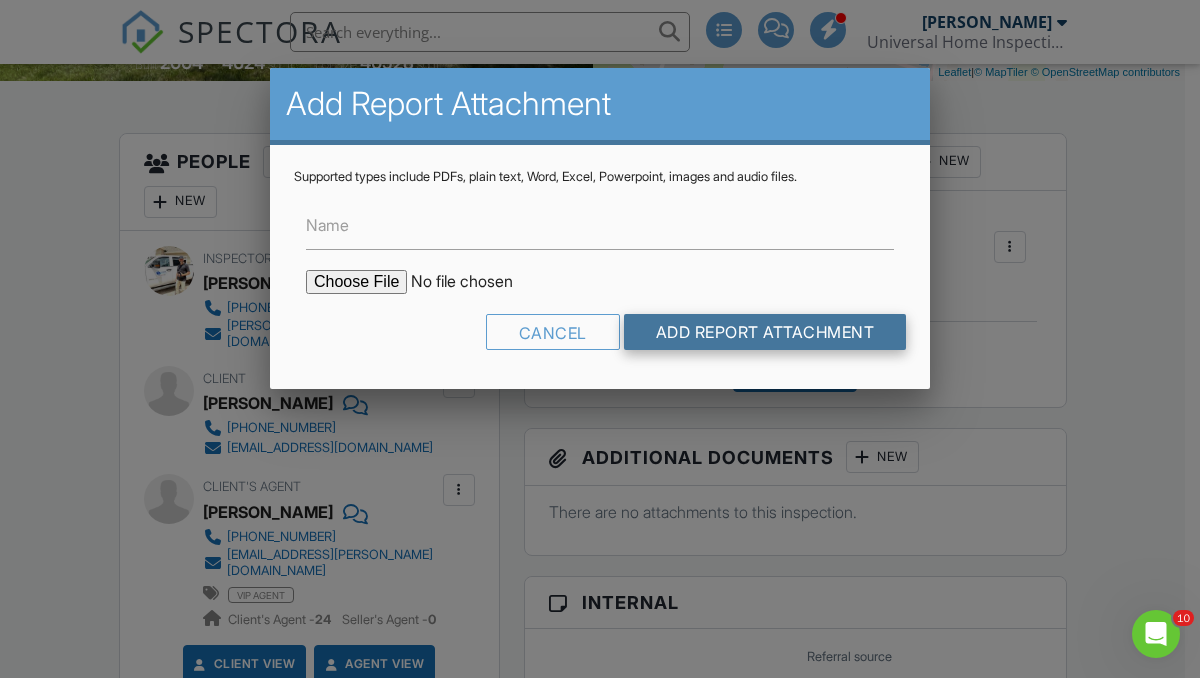 click on "Add Report Attachment" at bounding box center [765, 332] 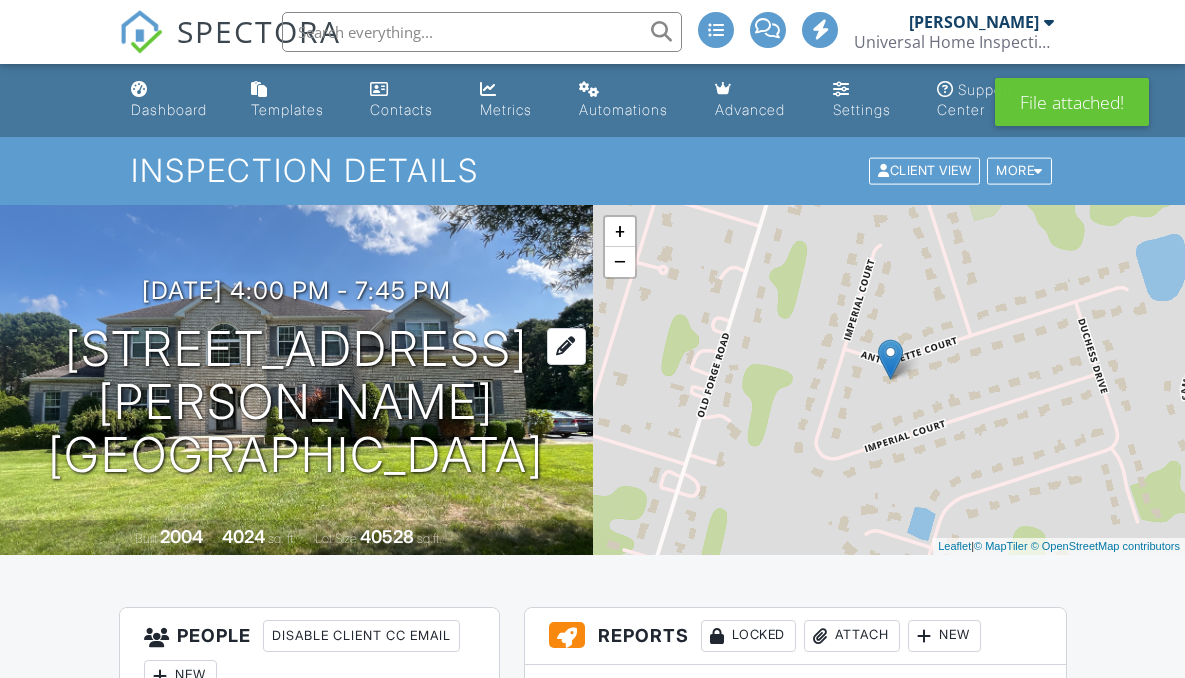 scroll, scrollTop: 0, scrollLeft: 0, axis: both 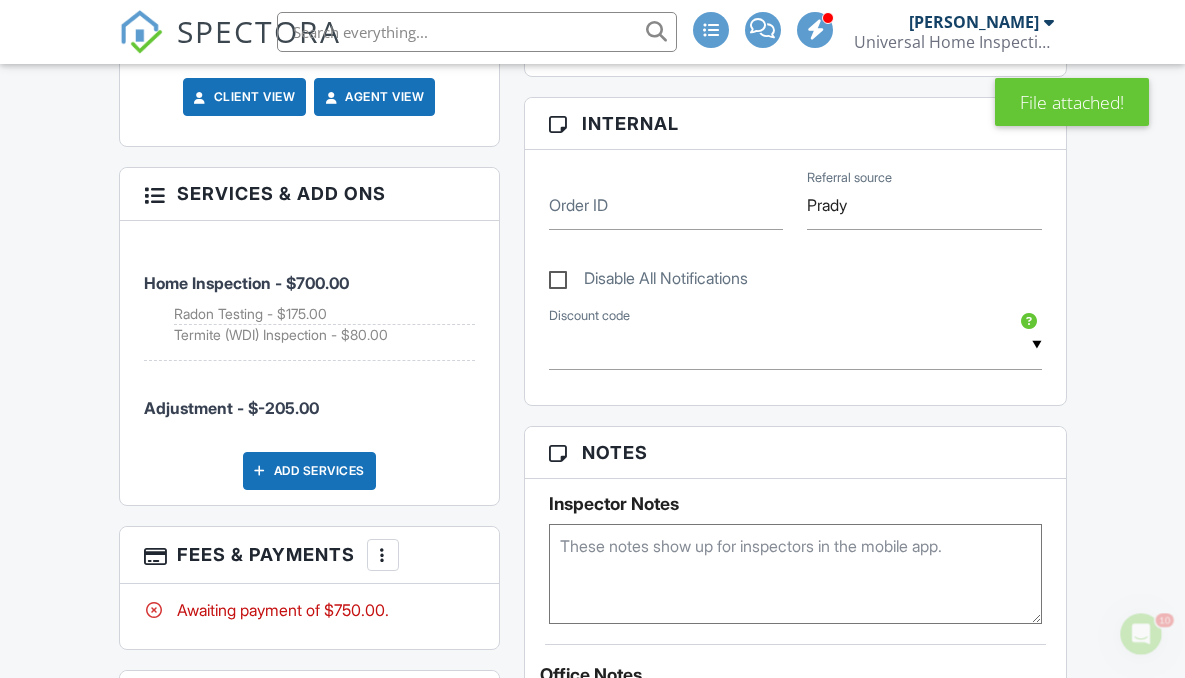 click at bounding box center [383, 555] 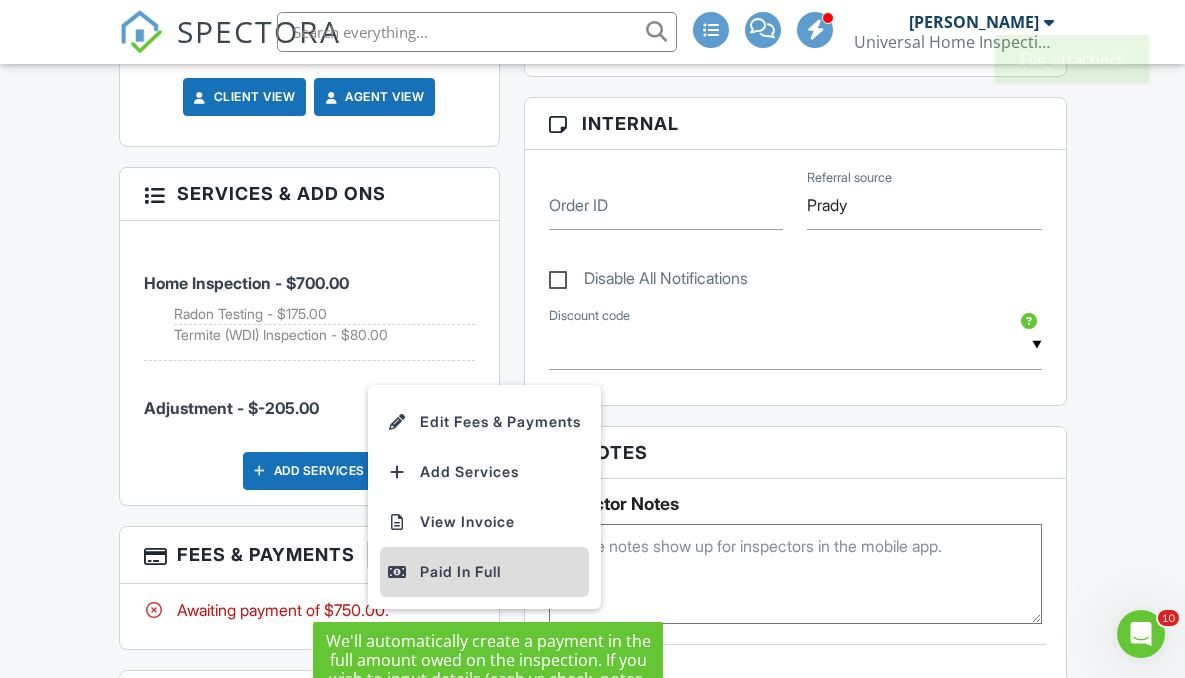 click on "Paid In Full" at bounding box center [484, 572] 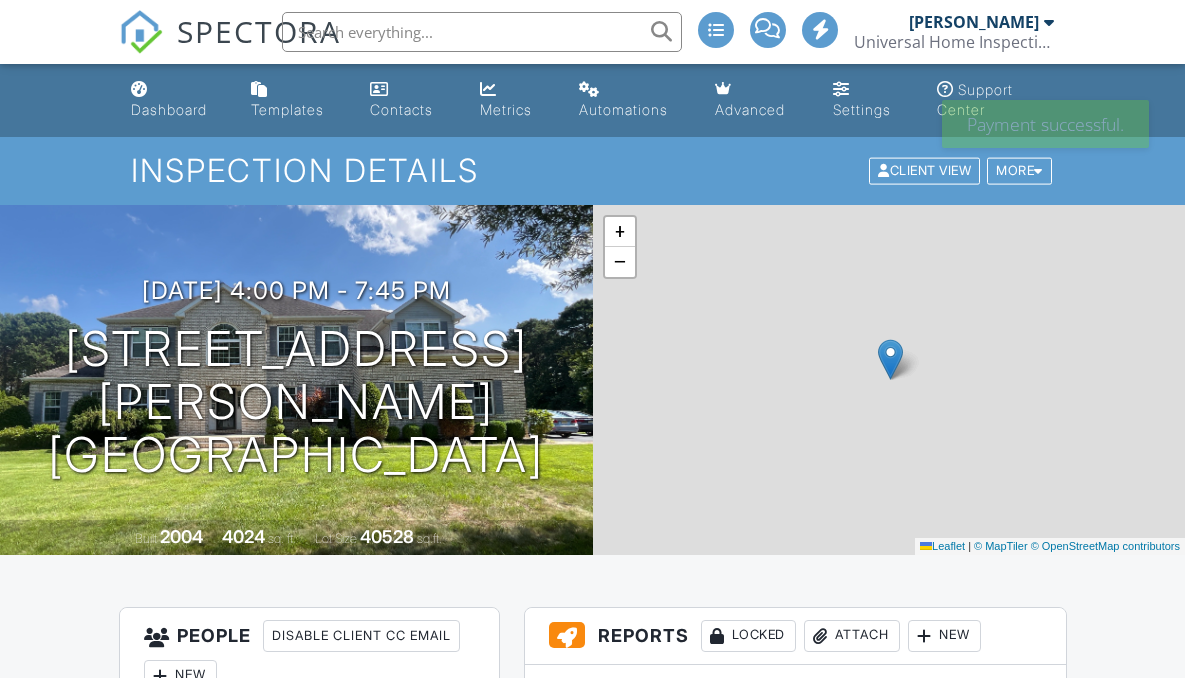 scroll, scrollTop: 0, scrollLeft: 0, axis: both 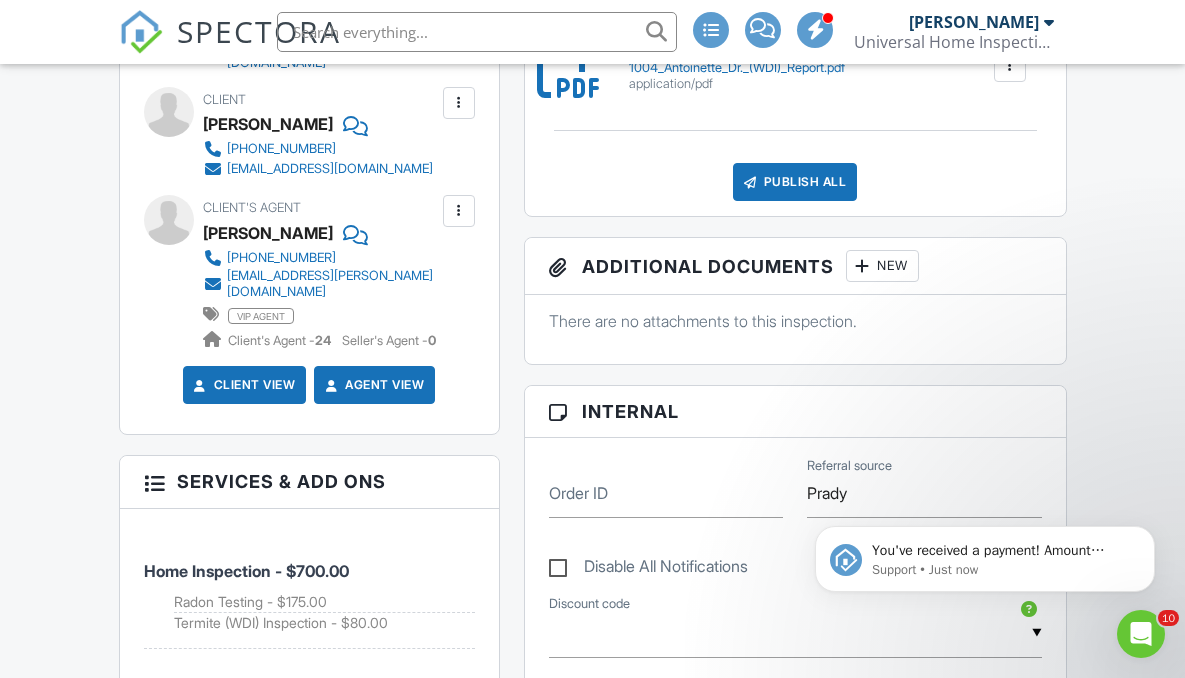 click on "Publish All" at bounding box center (795, 182) 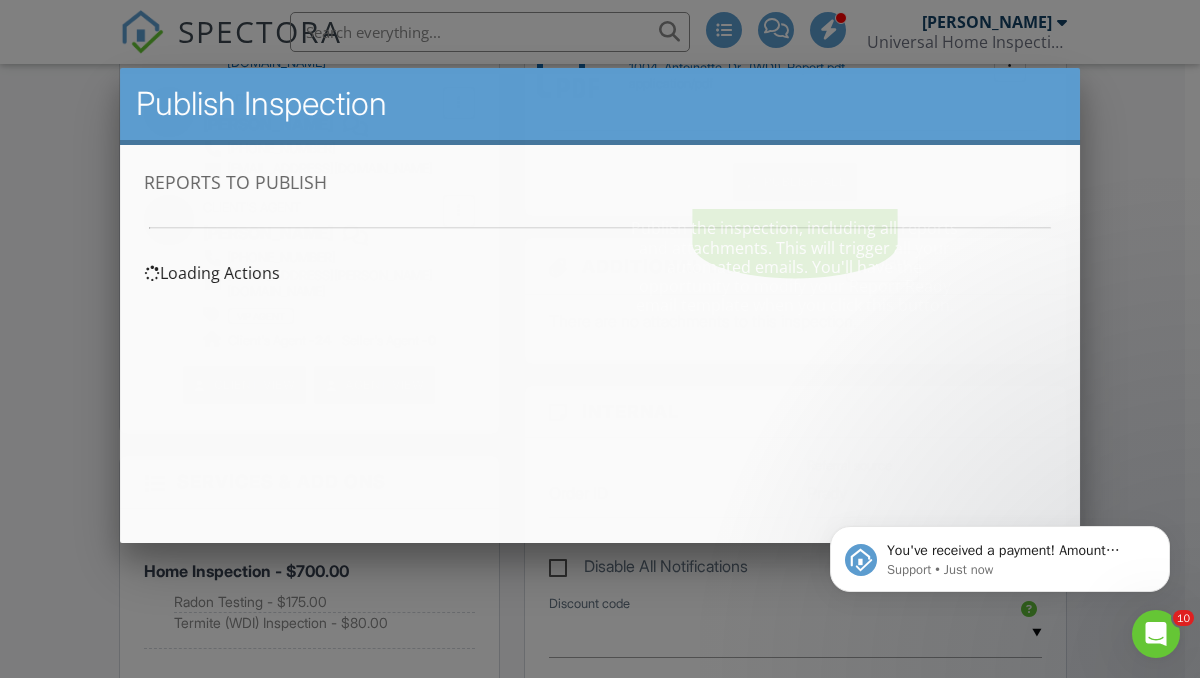scroll, scrollTop: 0, scrollLeft: 0, axis: both 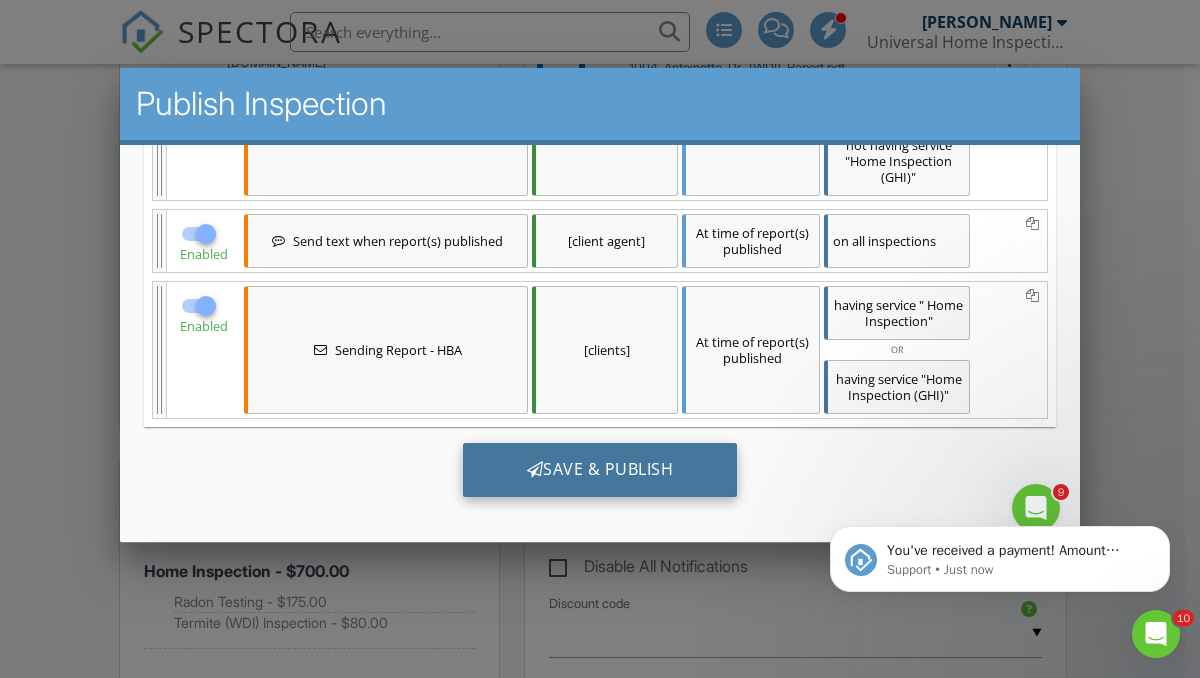 click on "Save & Publish" at bounding box center [600, 469] 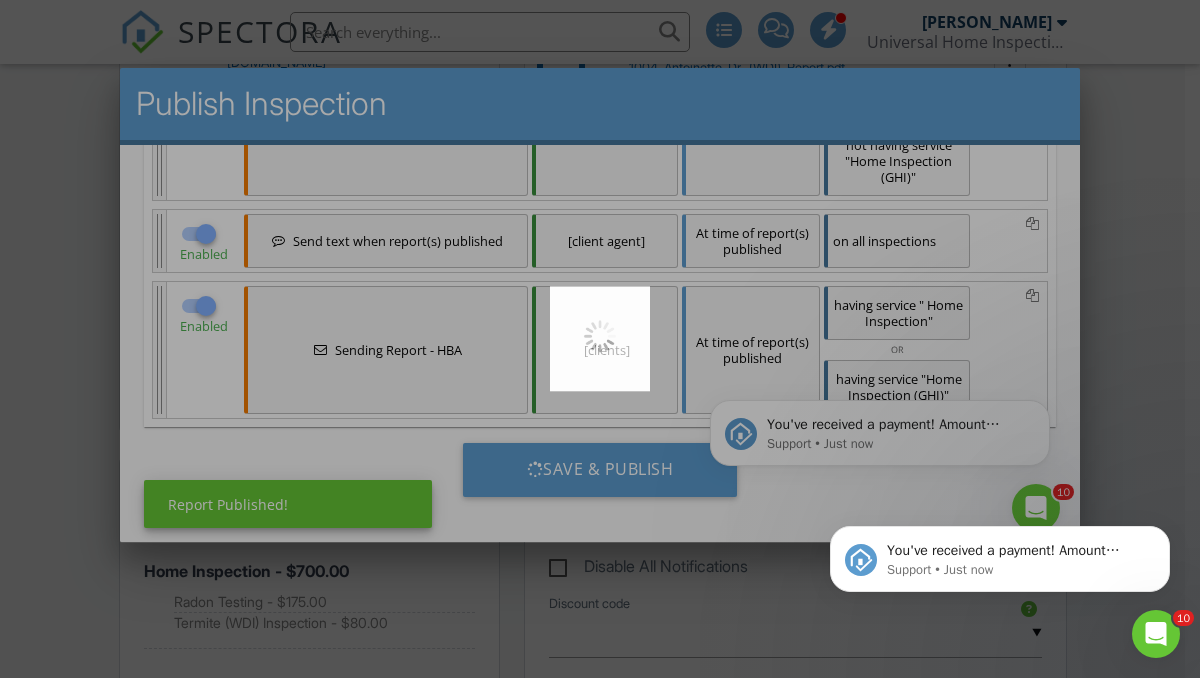 scroll, scrollTop: 0, scrollLeft: 0, axis: both 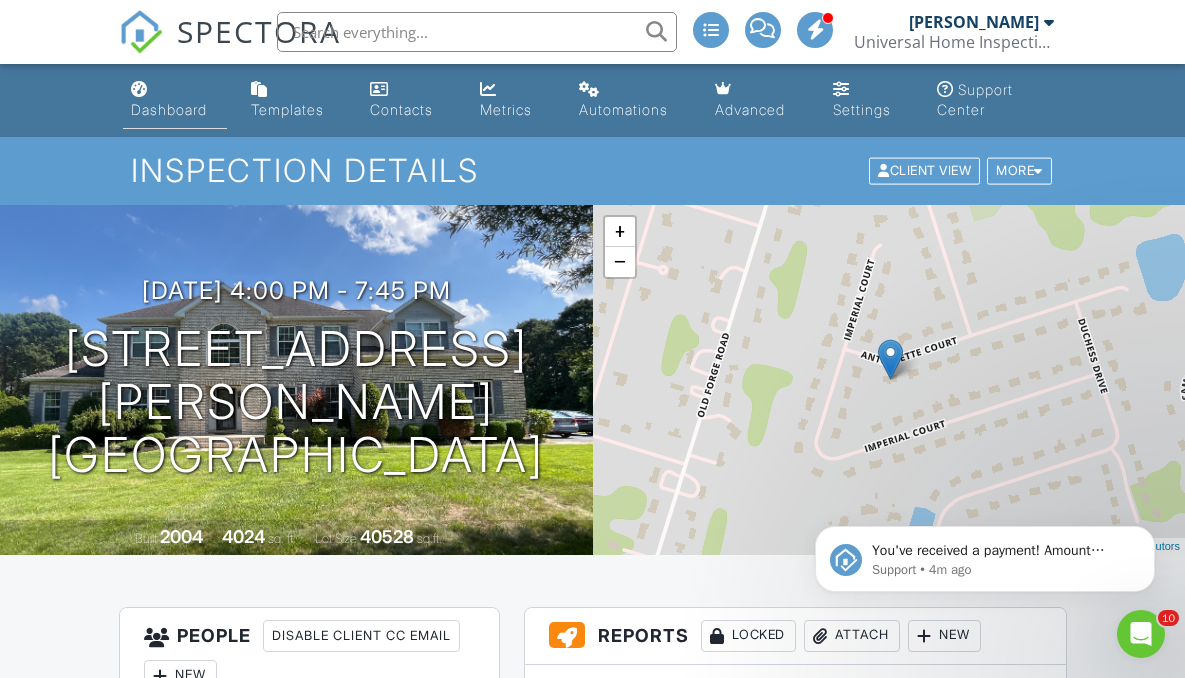 click on "Dashboard" at bounding box center [169, 109] 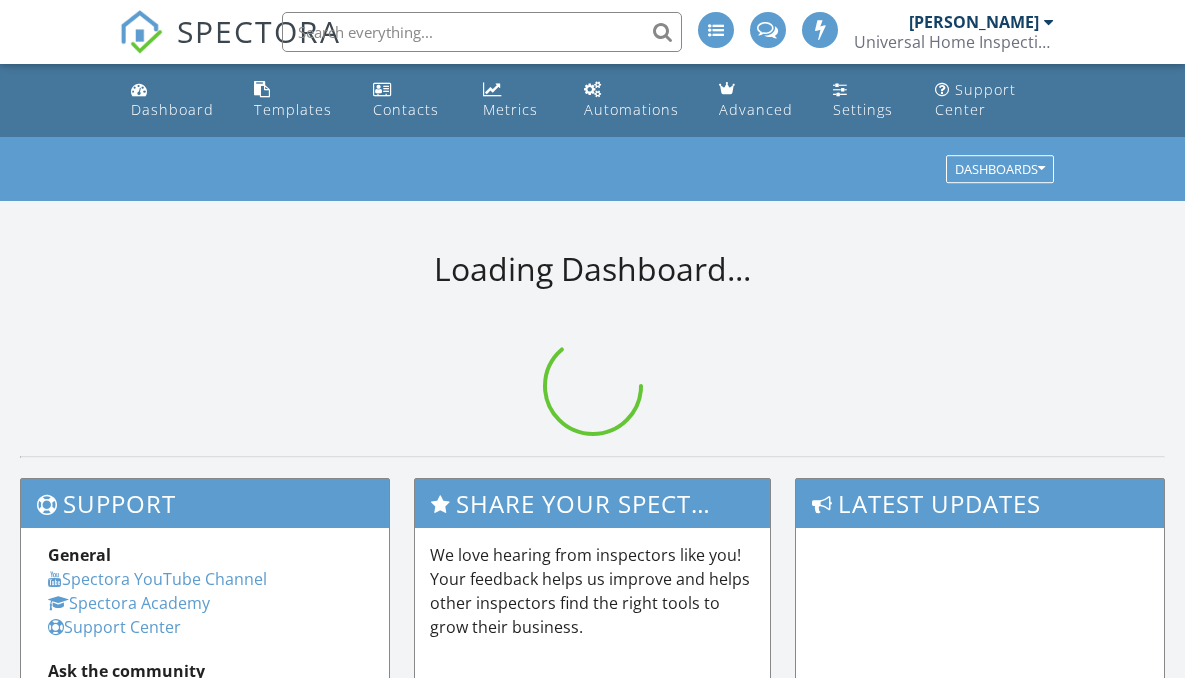 scroll, scrollTop: 0, scrollLeft: 0, axis: both 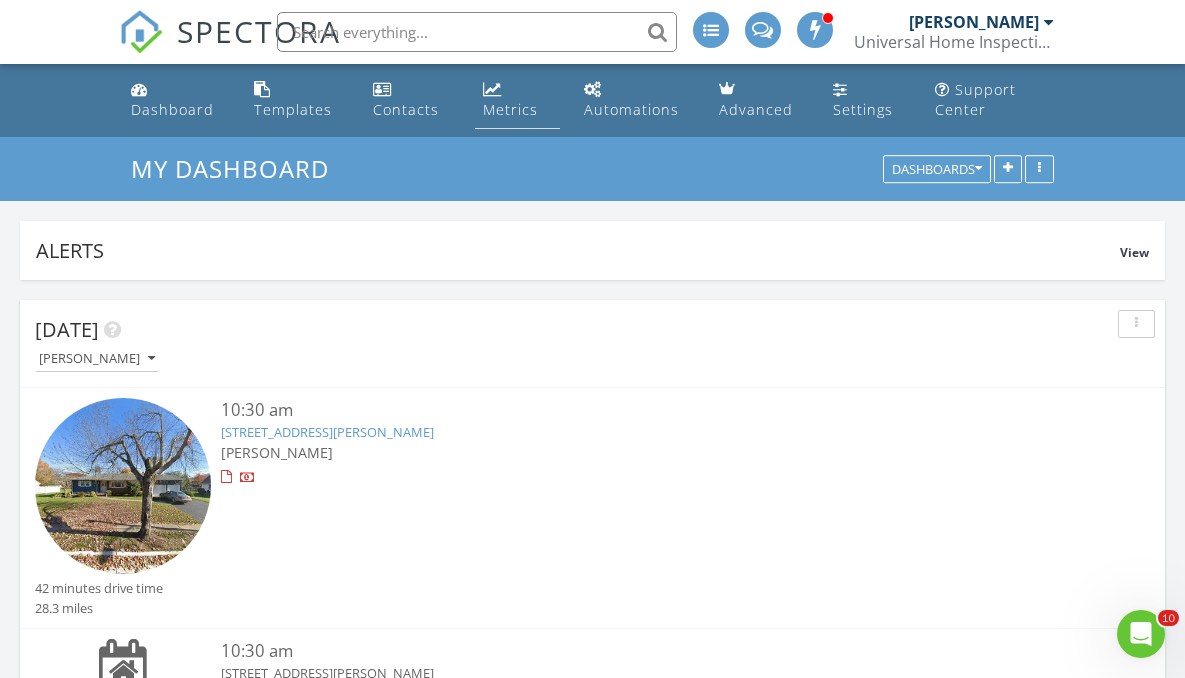 click on "Metrics" at bounding box center [517, 100] 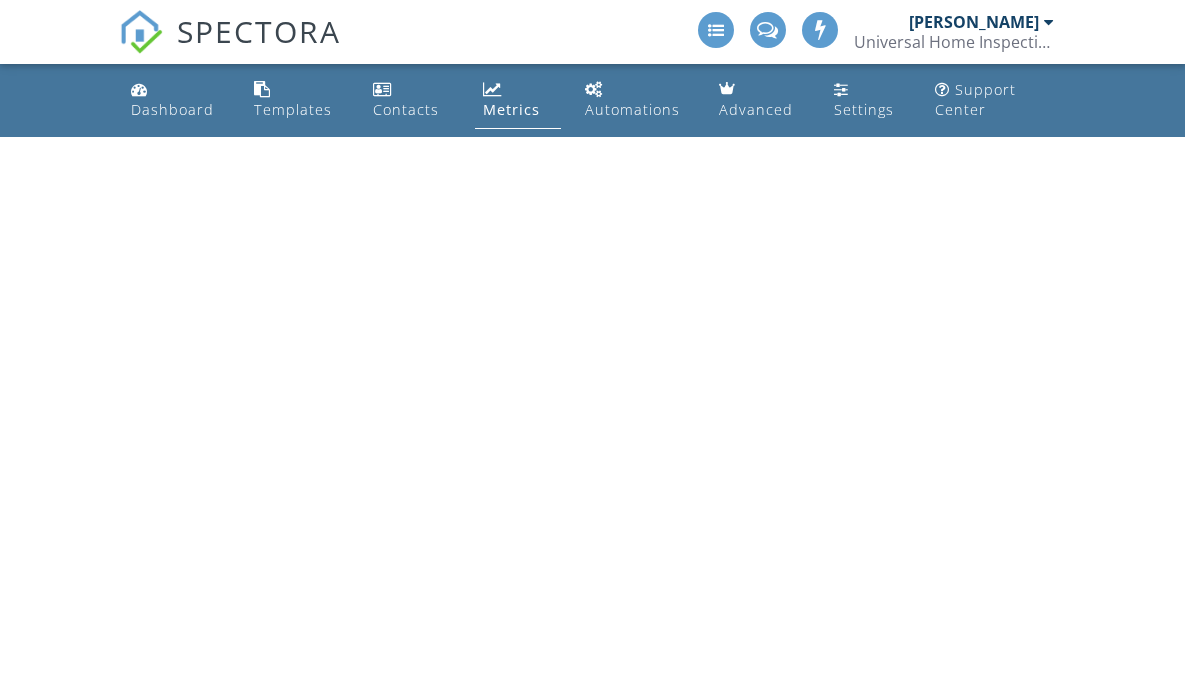 scroll, scrollTop: 0, scrollLeft: 0, axis: both 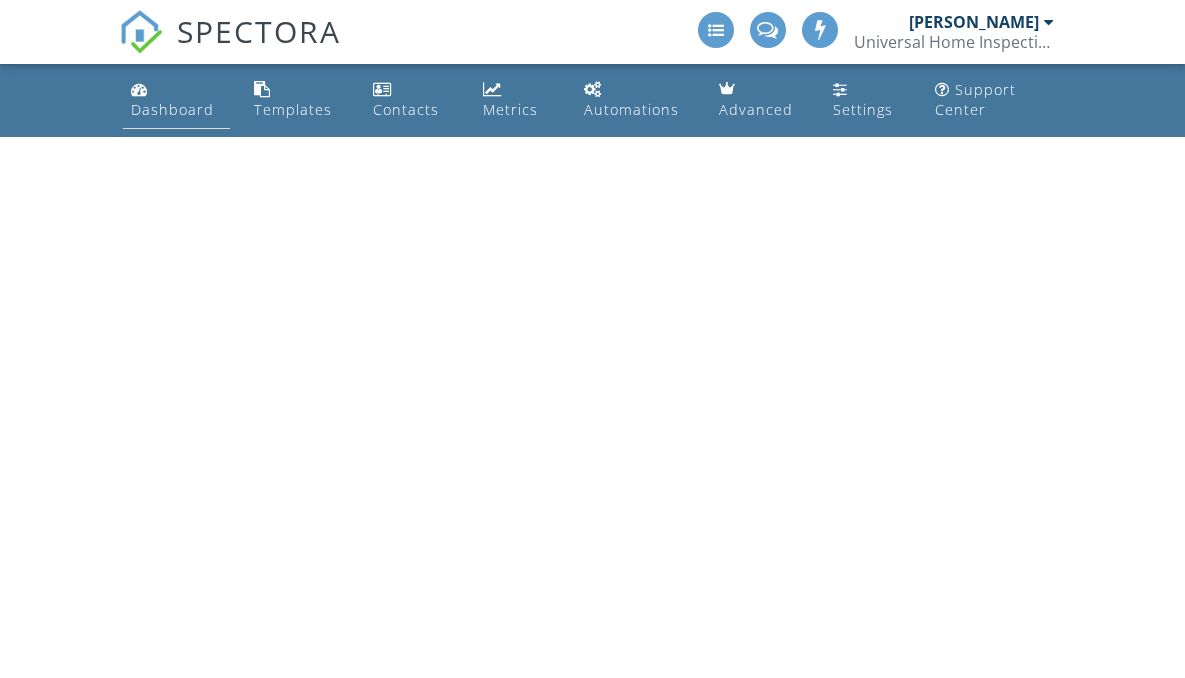 click on "Dashboard" at bounding box center (172, 109) 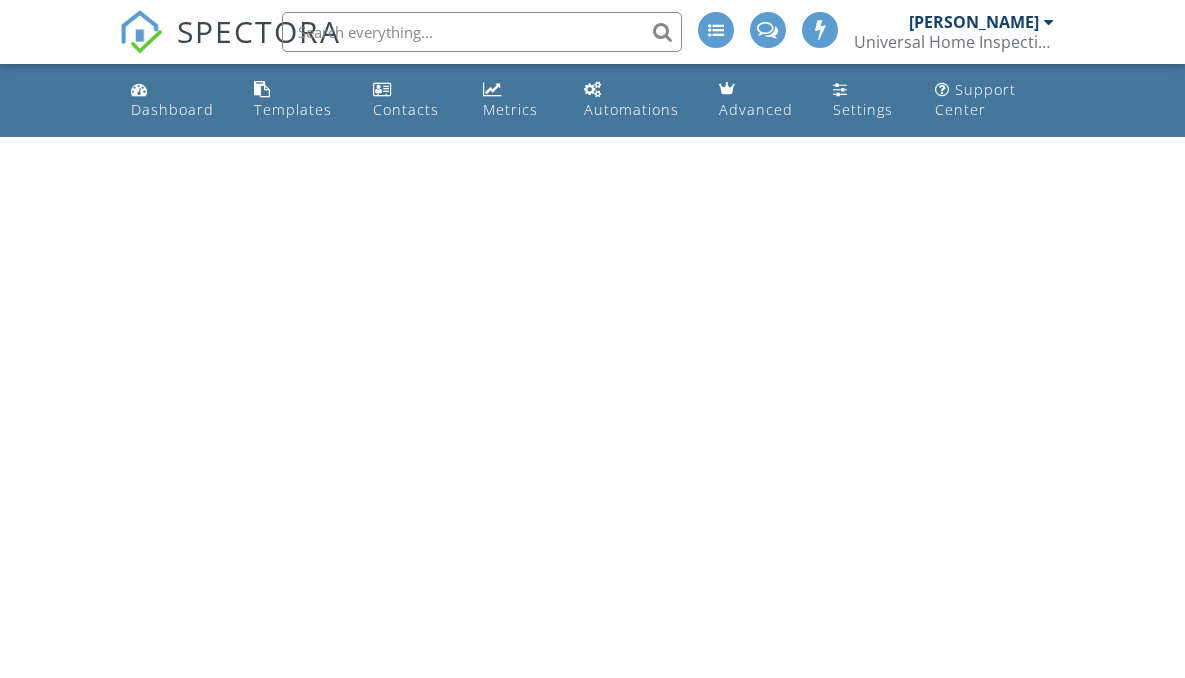 scroll, scrollTop: 0, scrollLeft: 0, axis: both 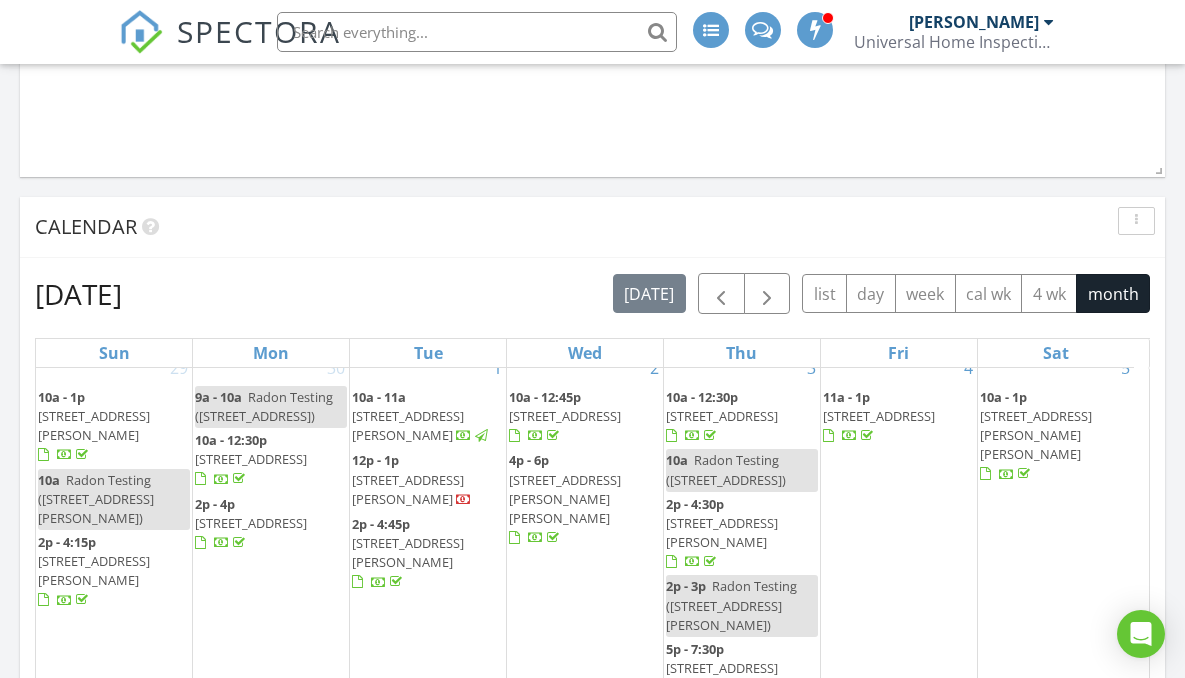 click on "78 Henry St, Franklin Township 08873" at bounding box center (1036, 435) 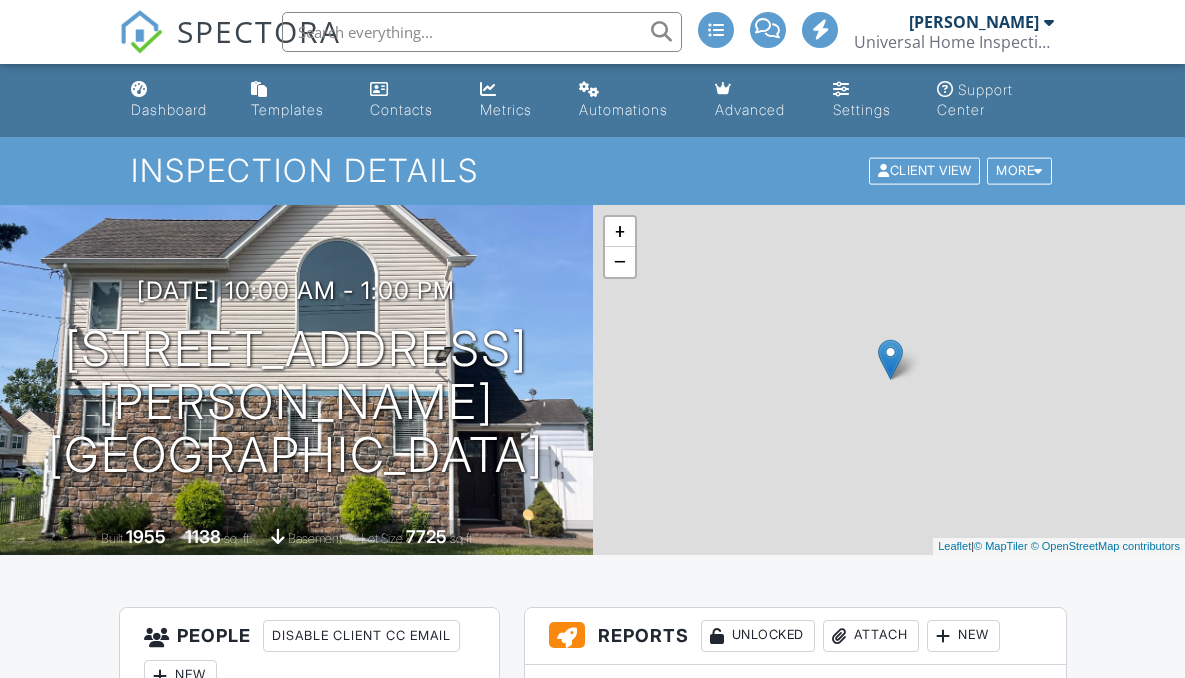 scroll, scrollTop: 0, scrollLeft: 0, axis: both 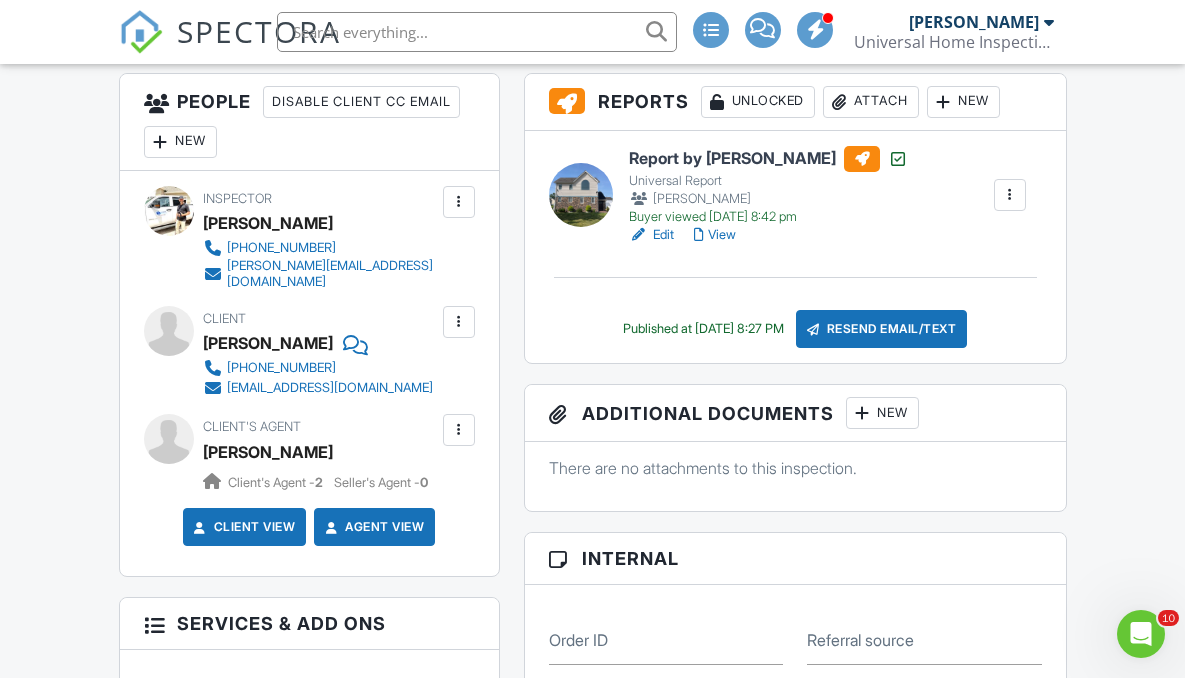 click at bounding box center (459, 430) 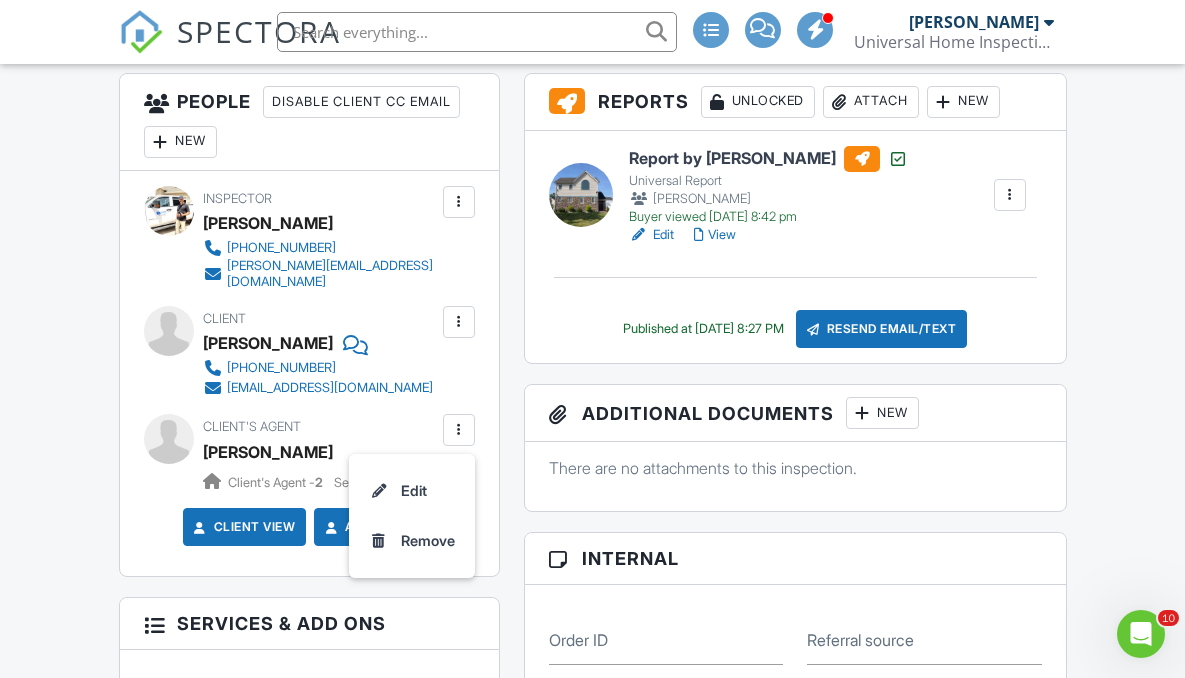 click on "New" at bounding box center (180, 142) 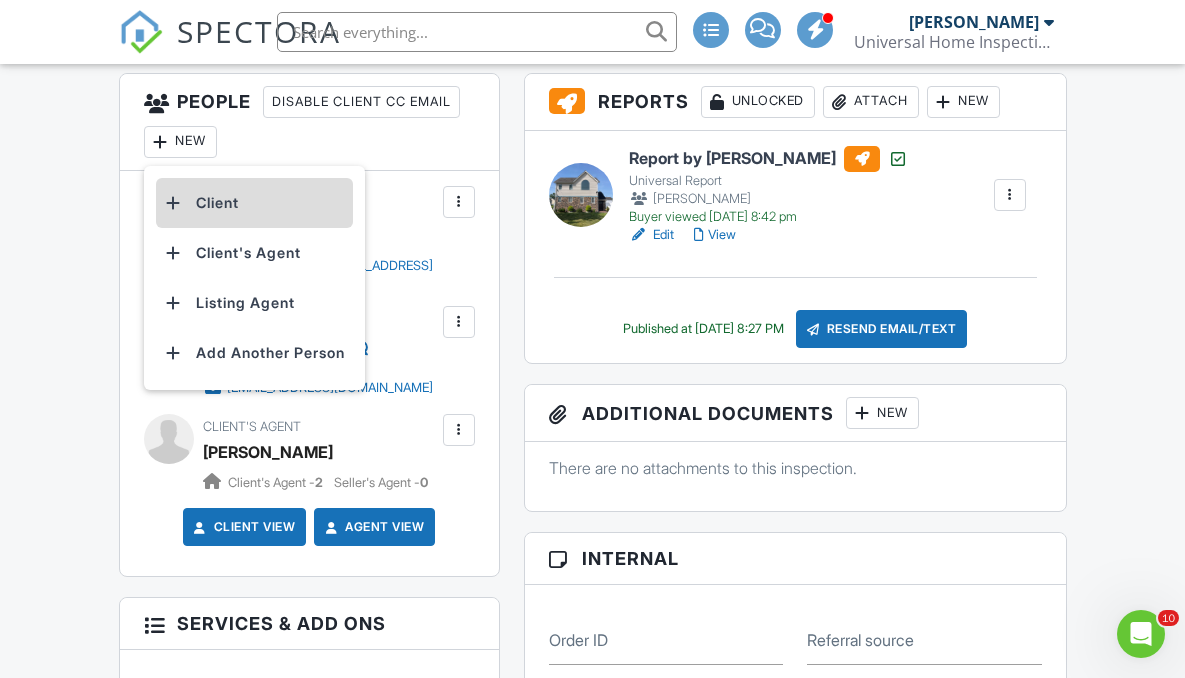 click on "Client" at bounding box center [254, 203] 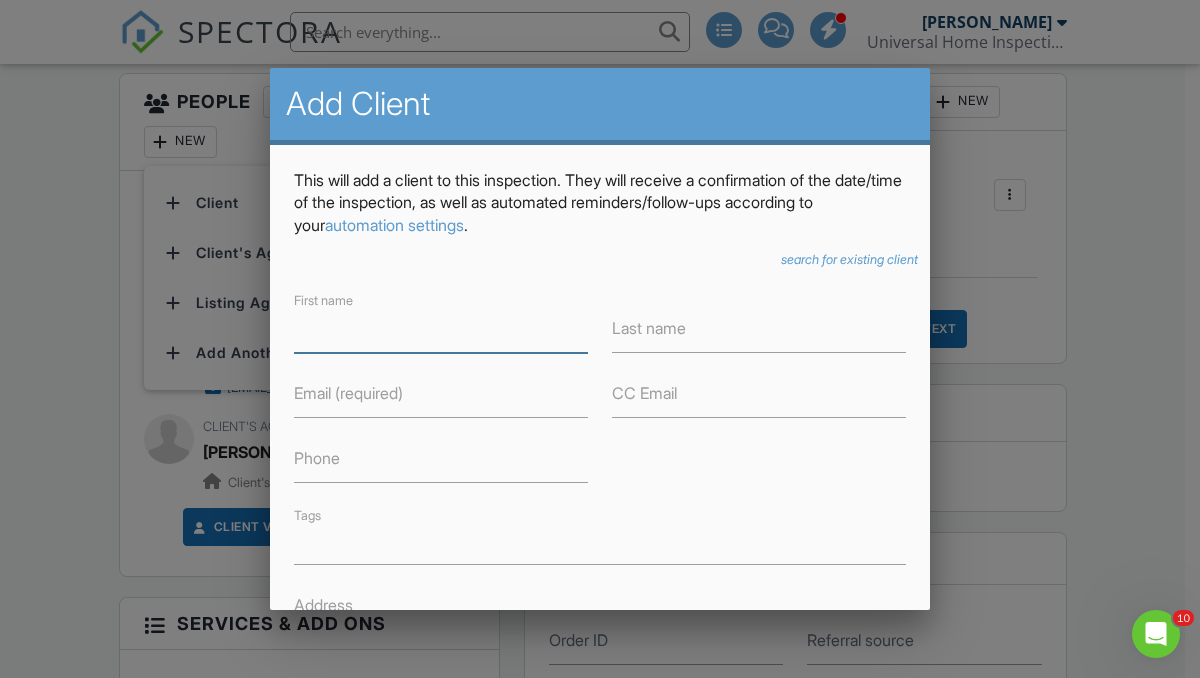 type on "j" 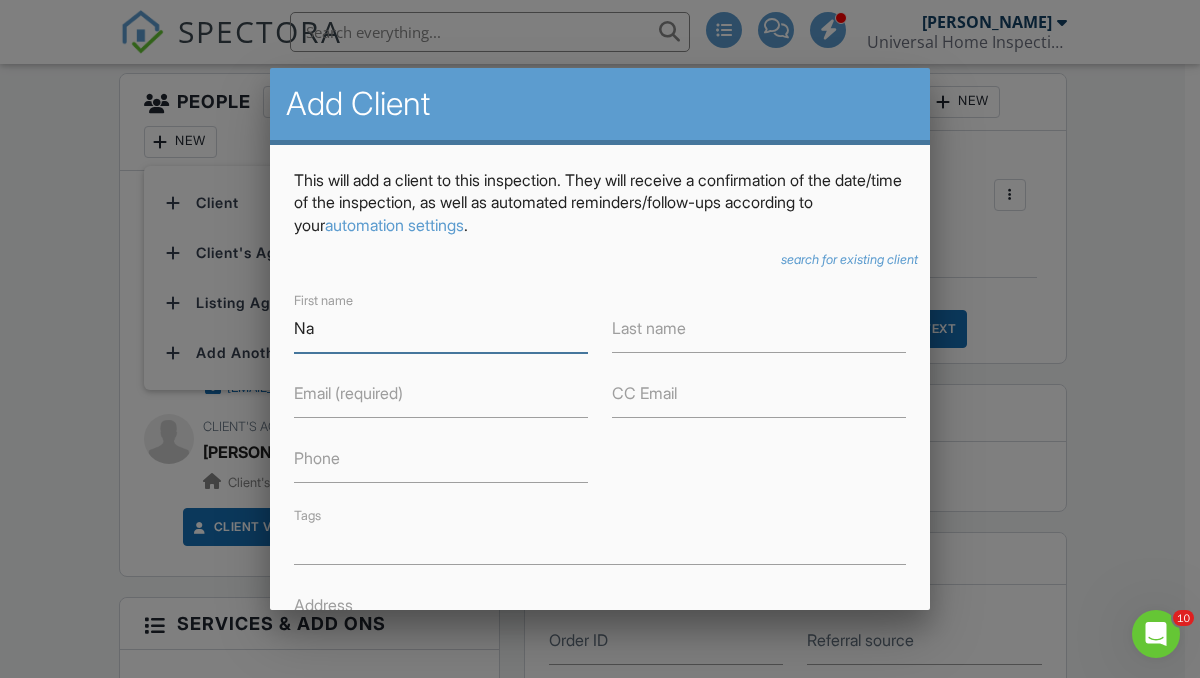 type on "N" 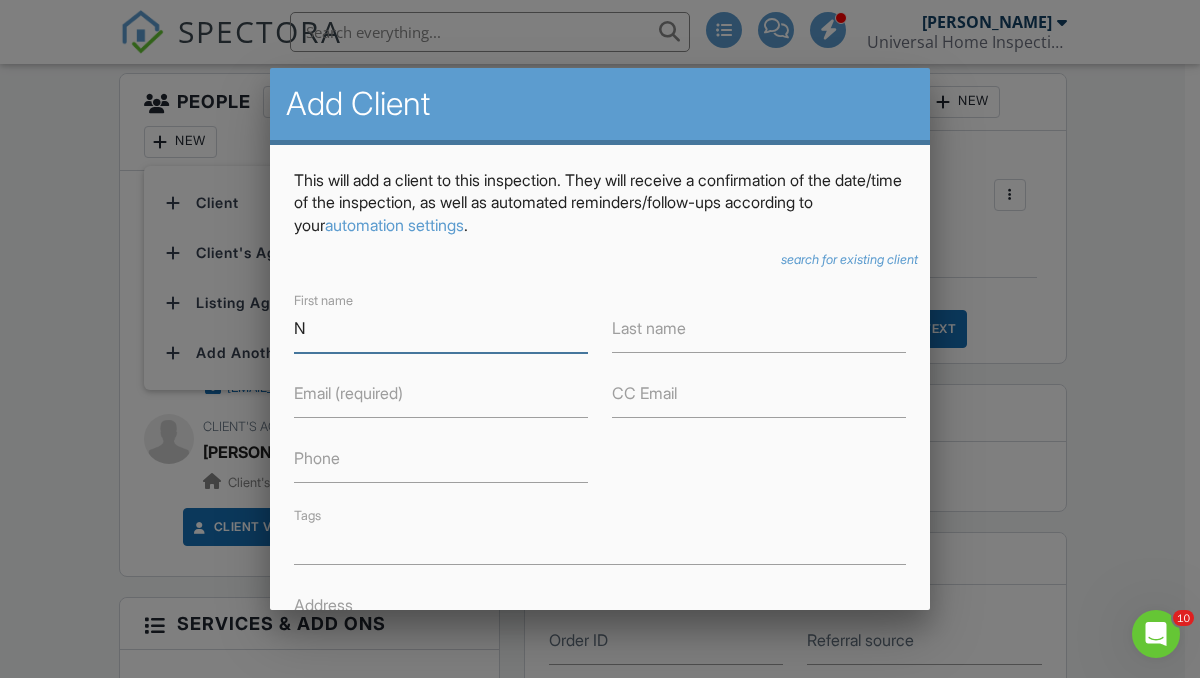 type 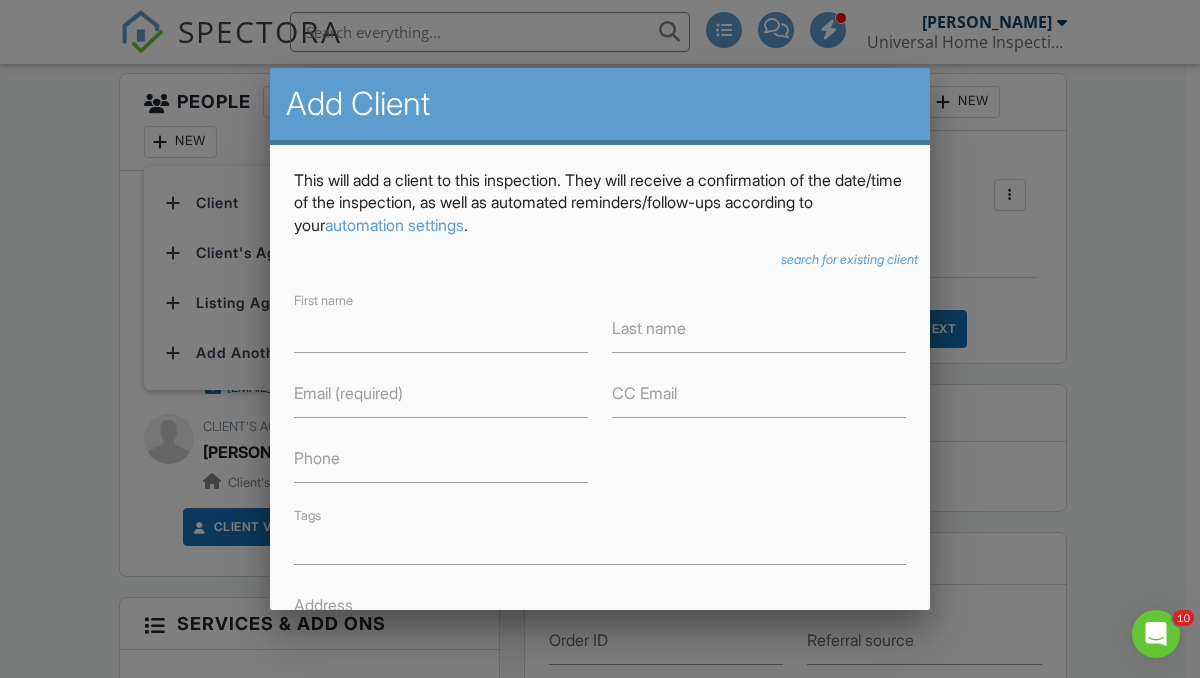 click on "search for existing client" at bounding box center (849, 259) 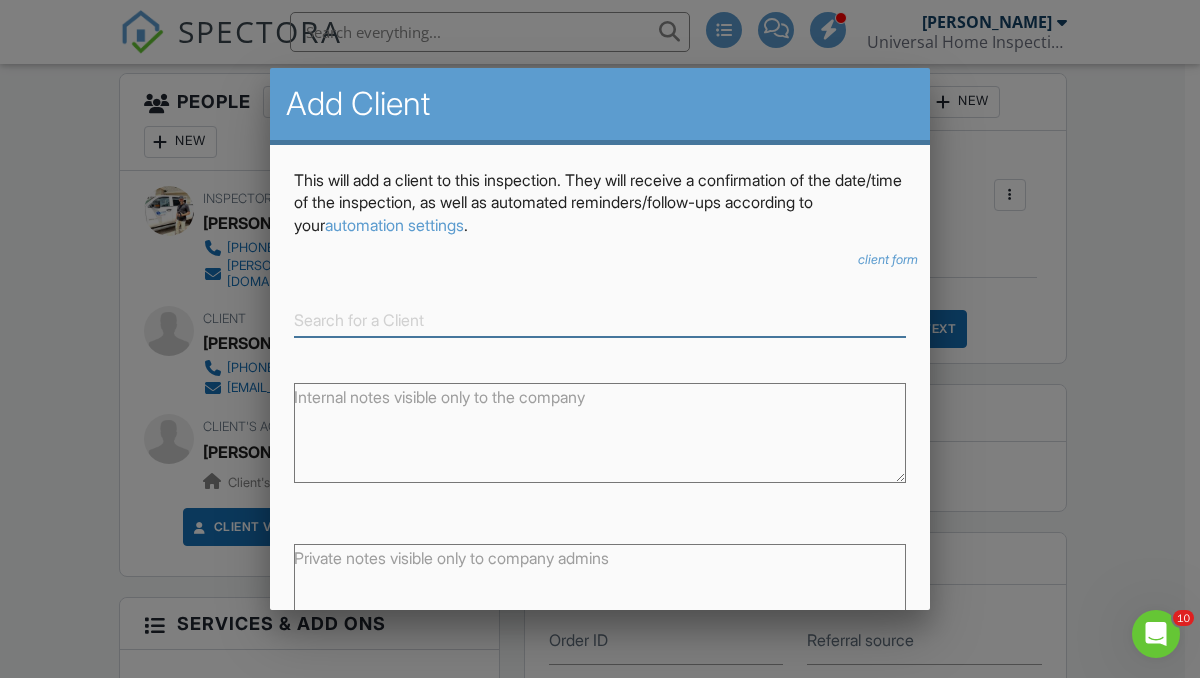 click at bounding box center (600, 320) 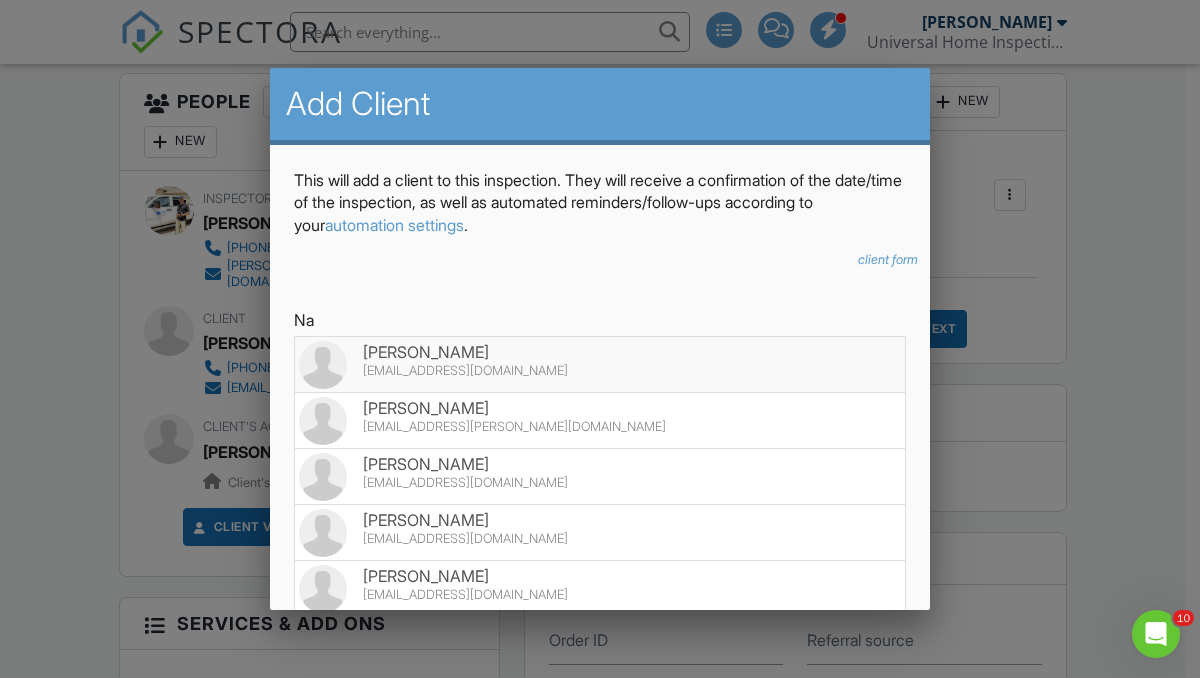 type on "N" 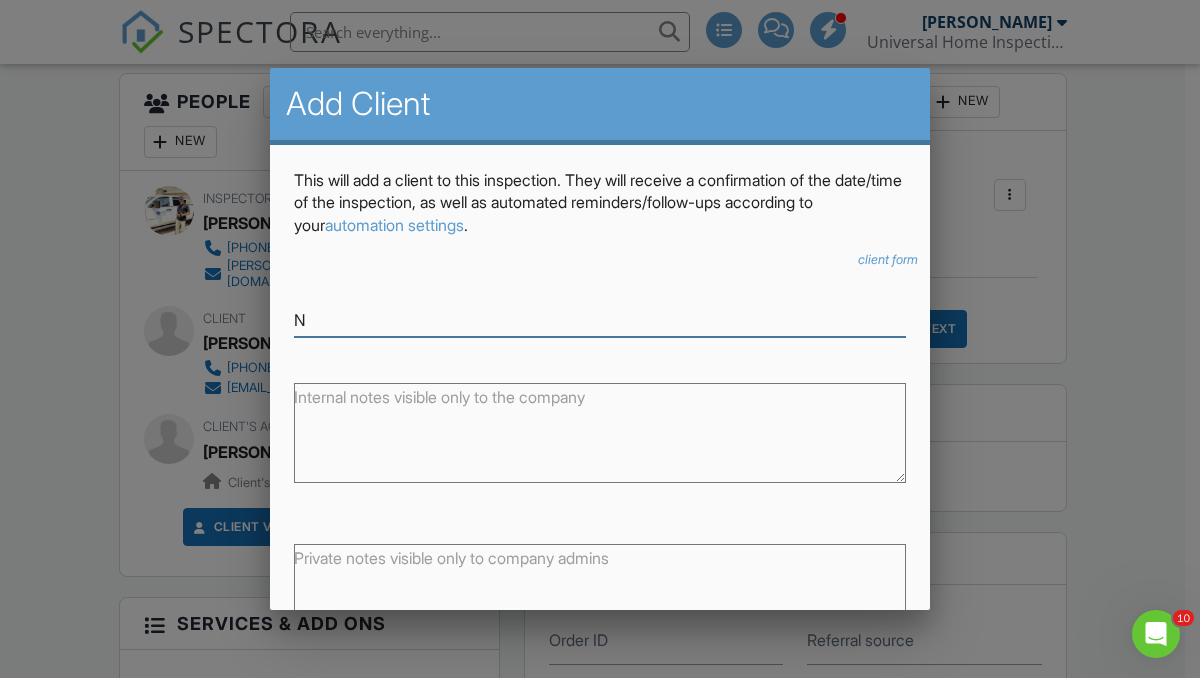 type 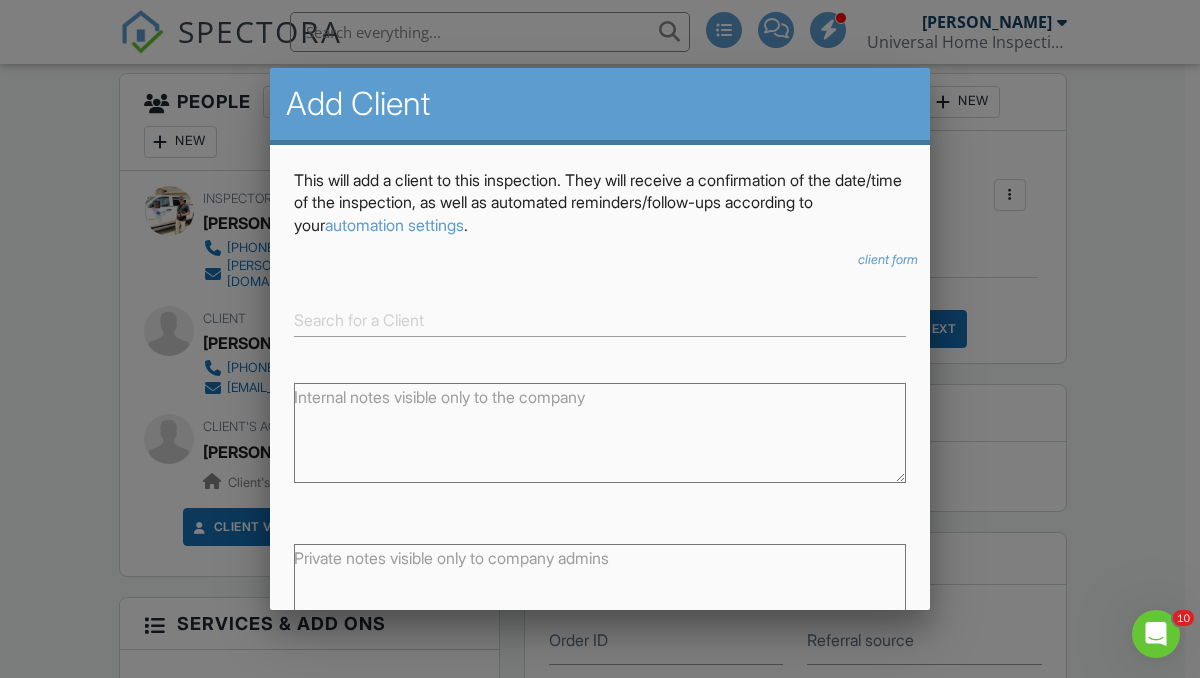 click at bounding box center (600, 324) 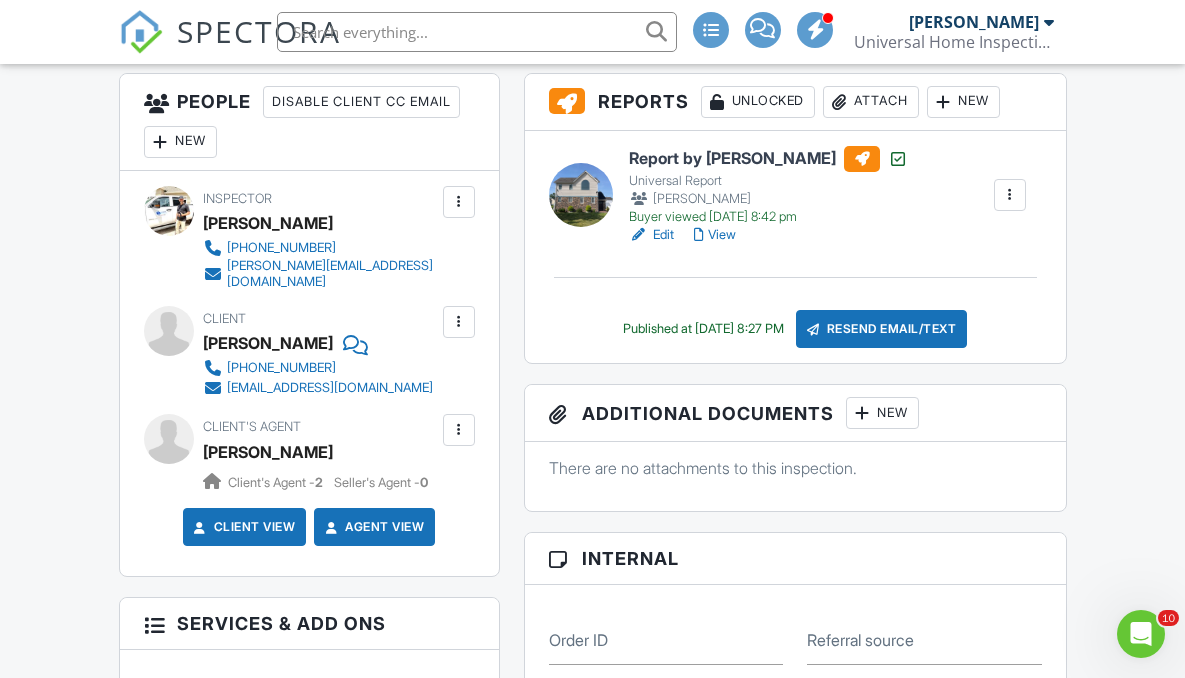 click at bounding box center [459, 430] 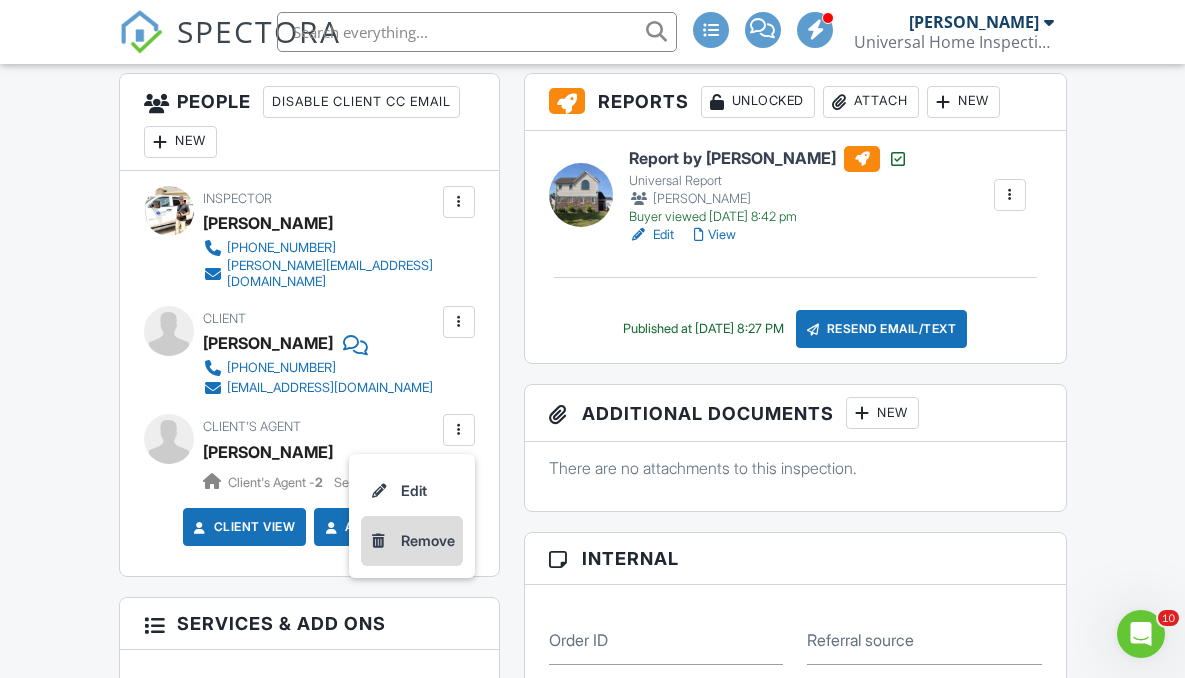 click on "Remove" at bounding box center (412, 541) 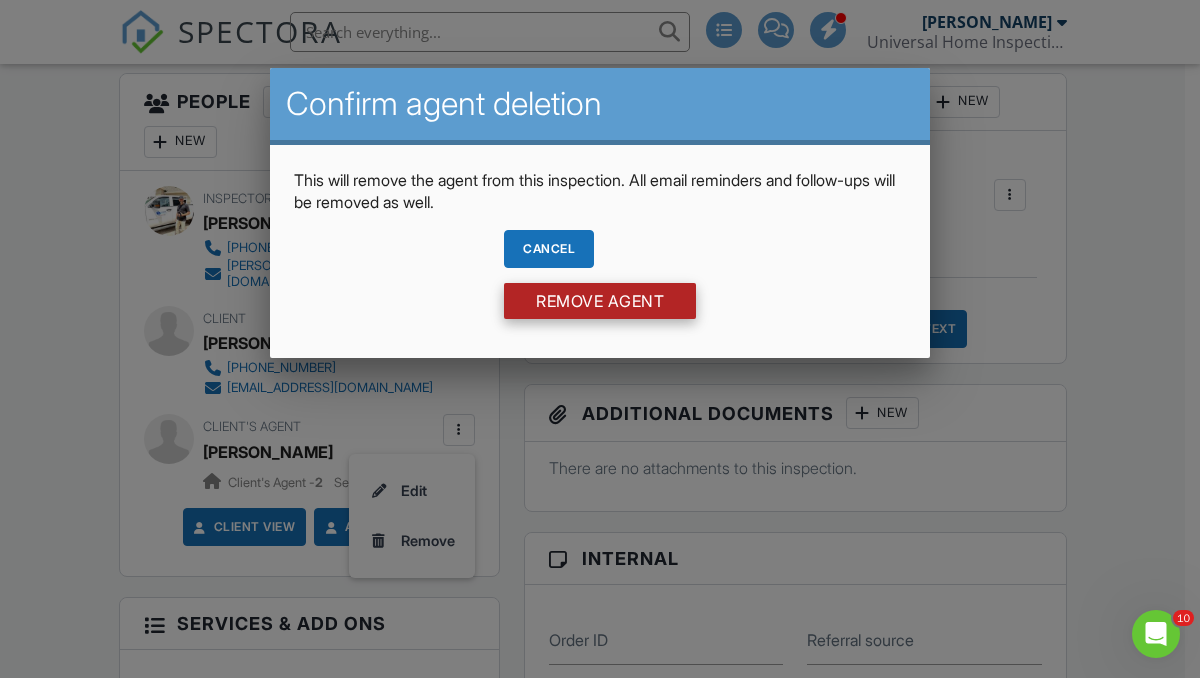 click on "Remove Agent" at bounding box center [600, 301] 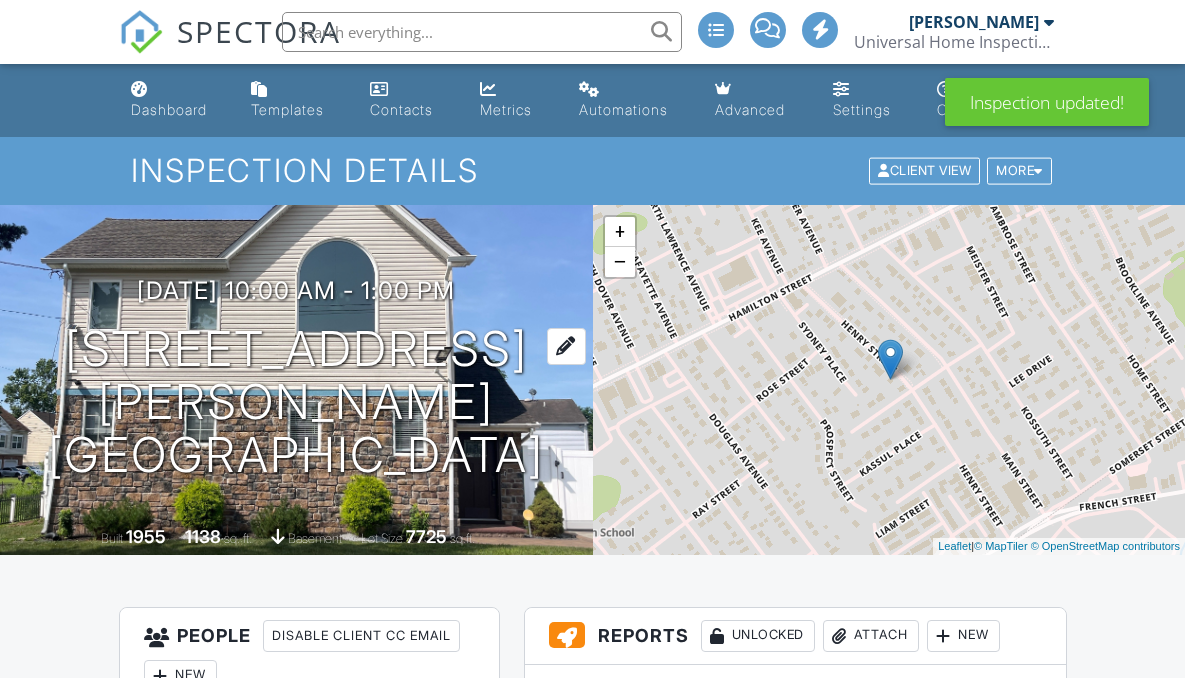 scroll, scrollTop: 28, scrollLeft: 0, axis: vertical 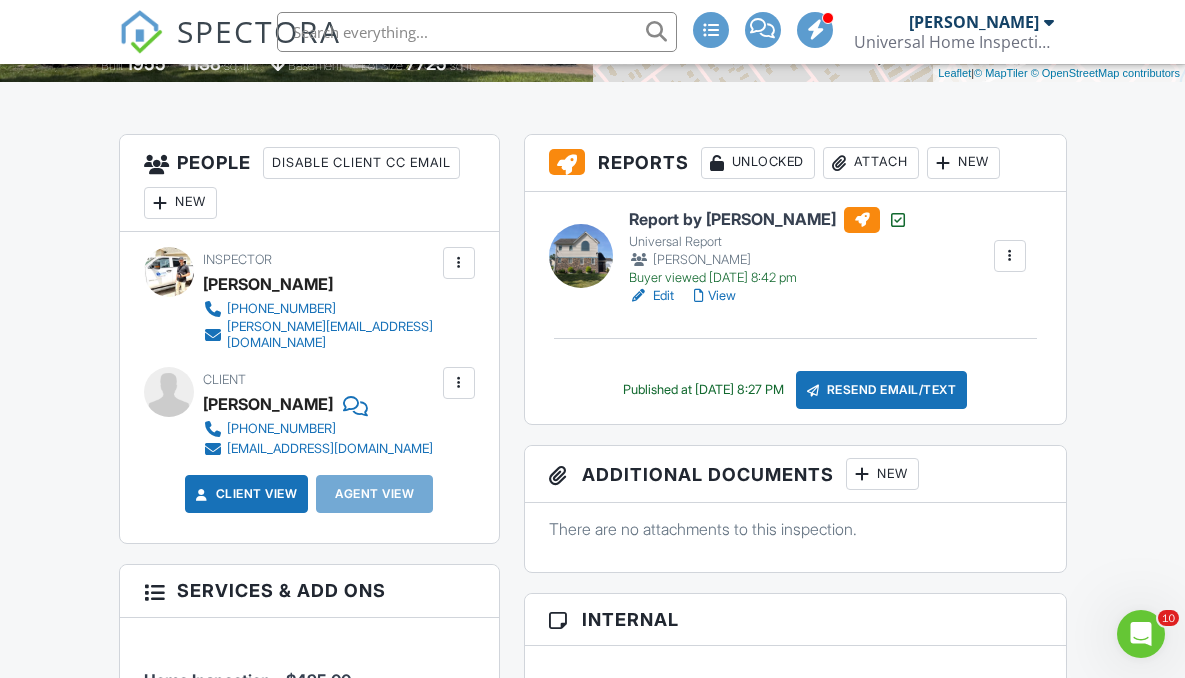click on "New" at bounding box center (180, 203) 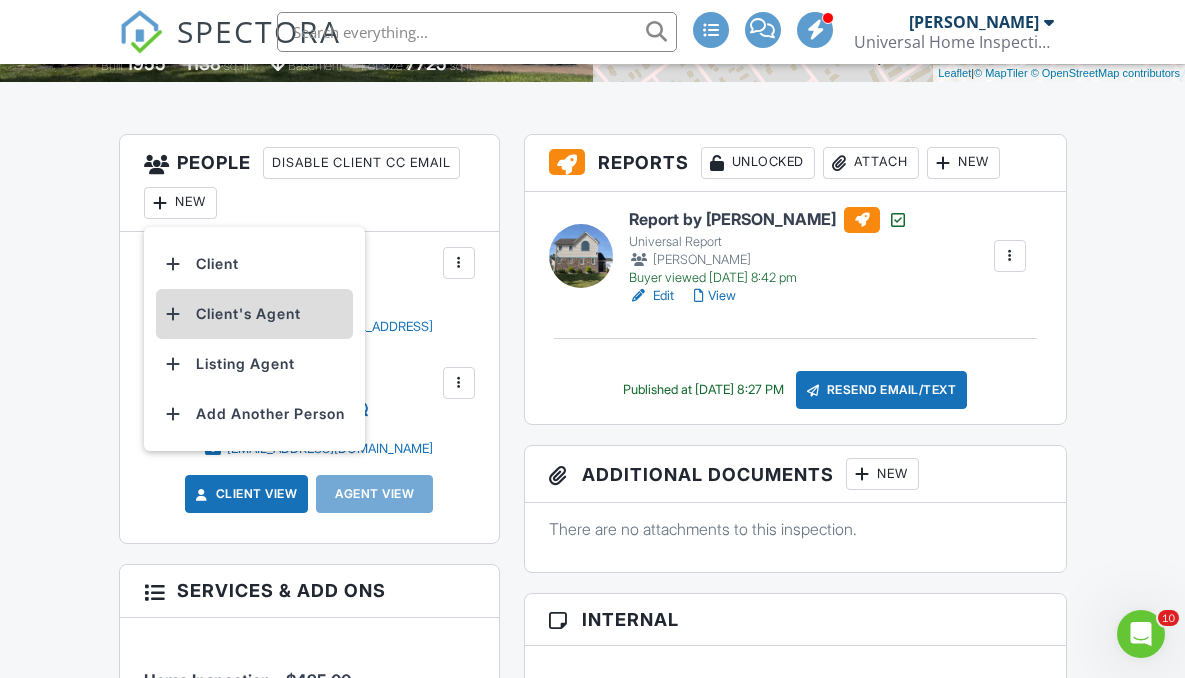 click on "Client's Agent" at bounding box center (254, 314) 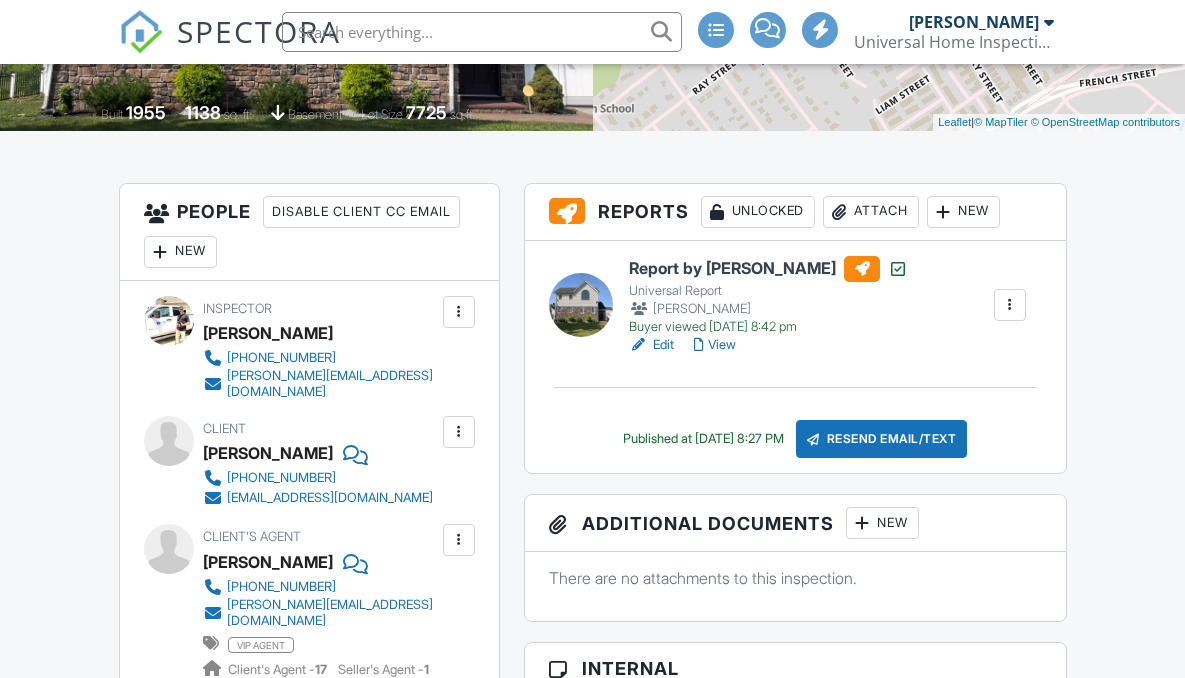 scroll, scrollTop: 428, scrollLeft: 0, axis: vertical 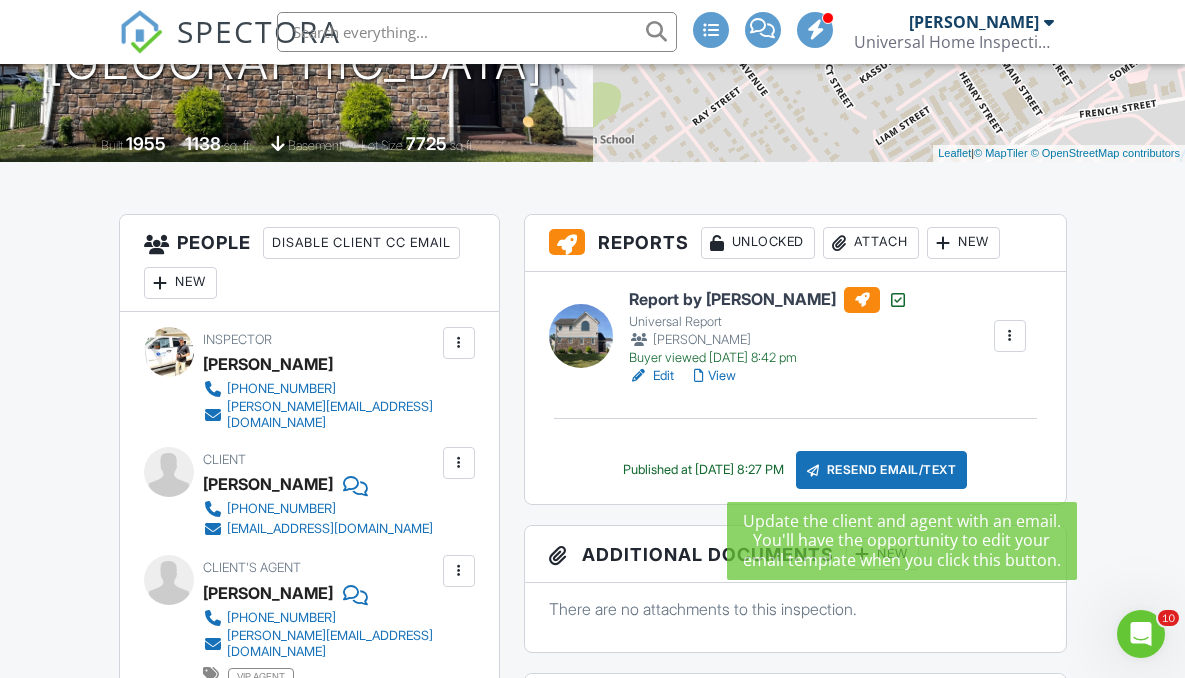 click on "Resend Email/Text" at bounding box center [882, 470] 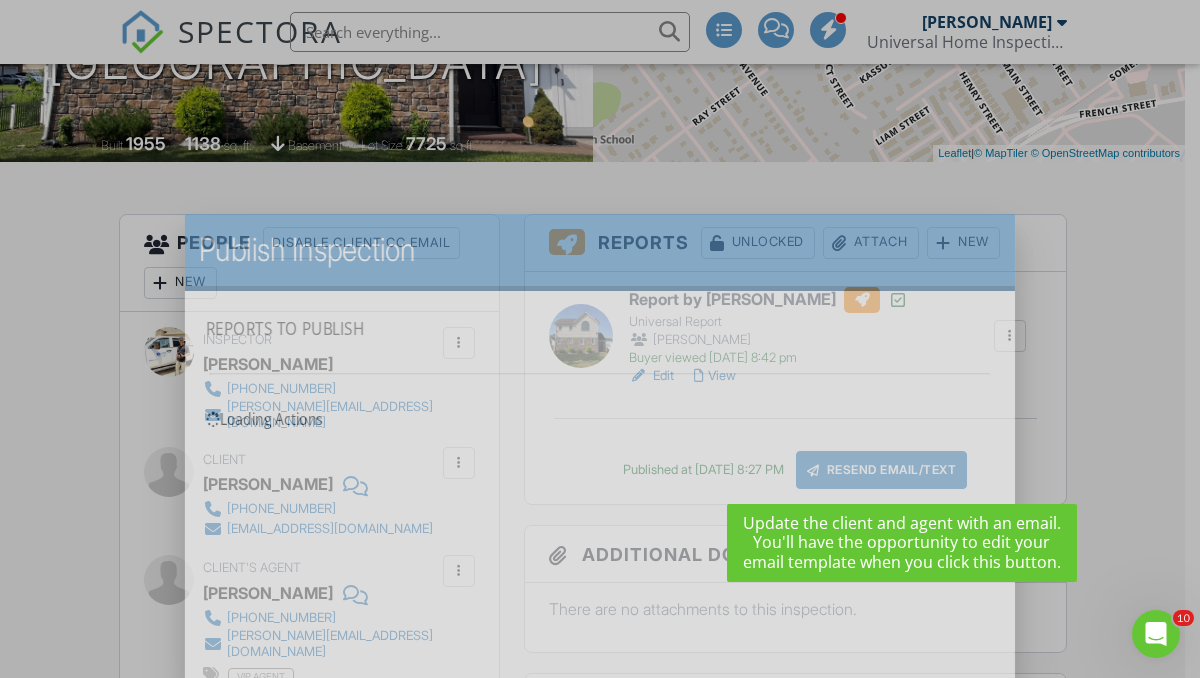 scroll, scrollTop: 0, scrollLeft: 0, axis: both 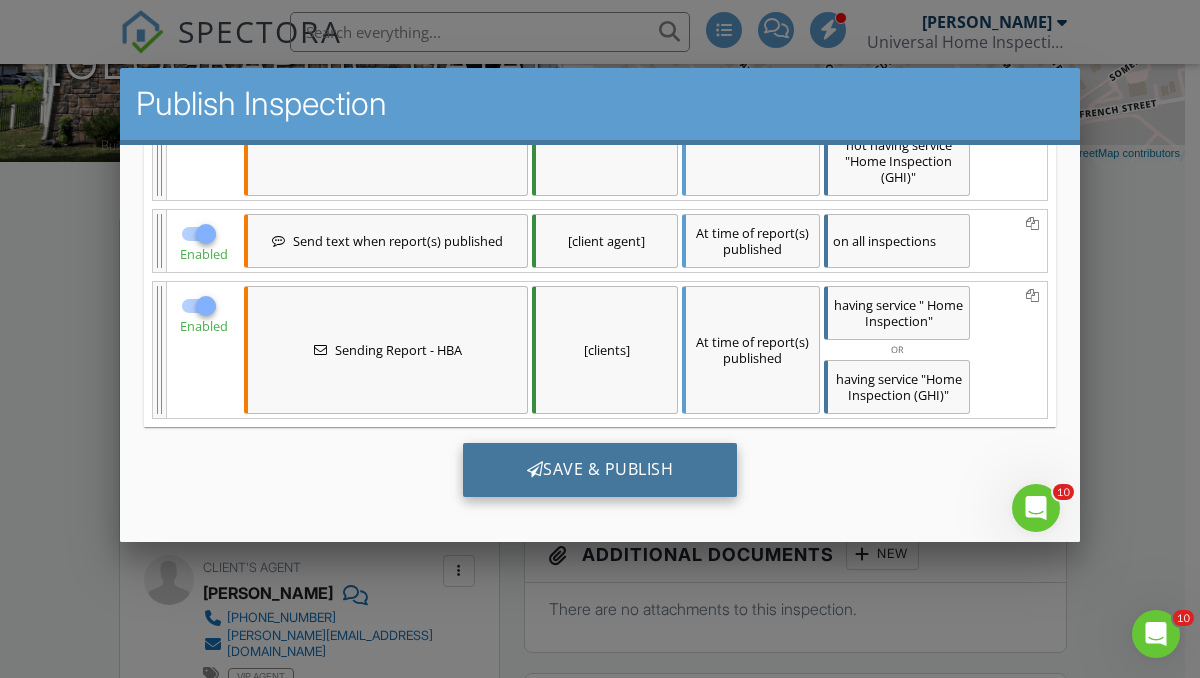 click on "Save & Publish" at bounding box center [600, 469] 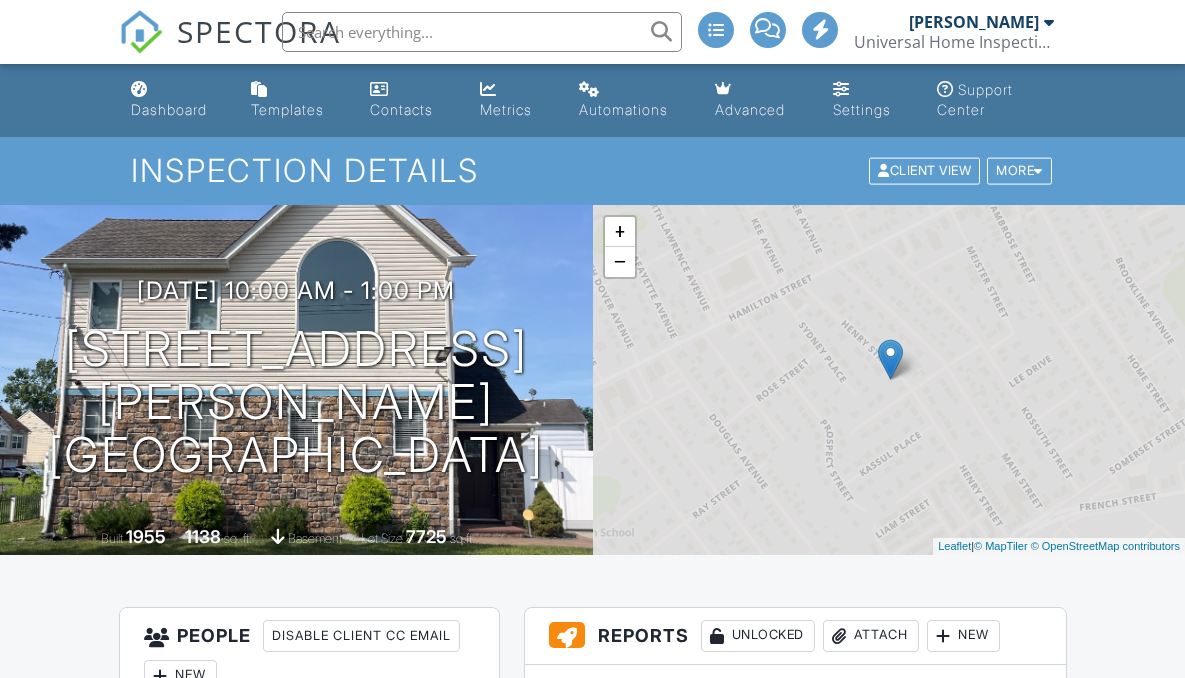 scroll, scrollTop: 0, scrollLeft: 0, axis: both 